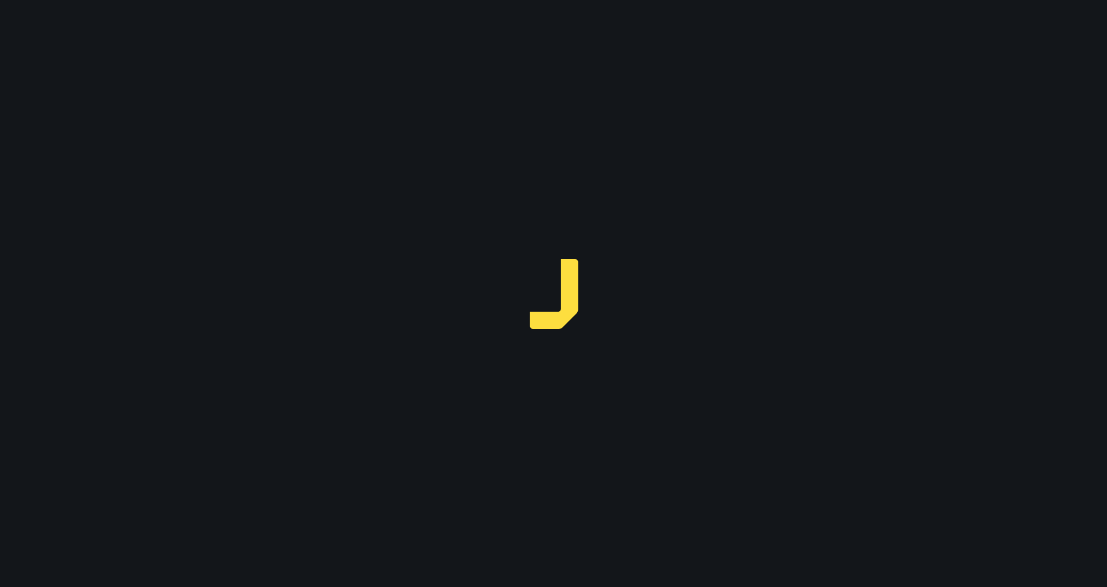 scroll, scrollTop: 0, scrollLeft: 0, axis: both 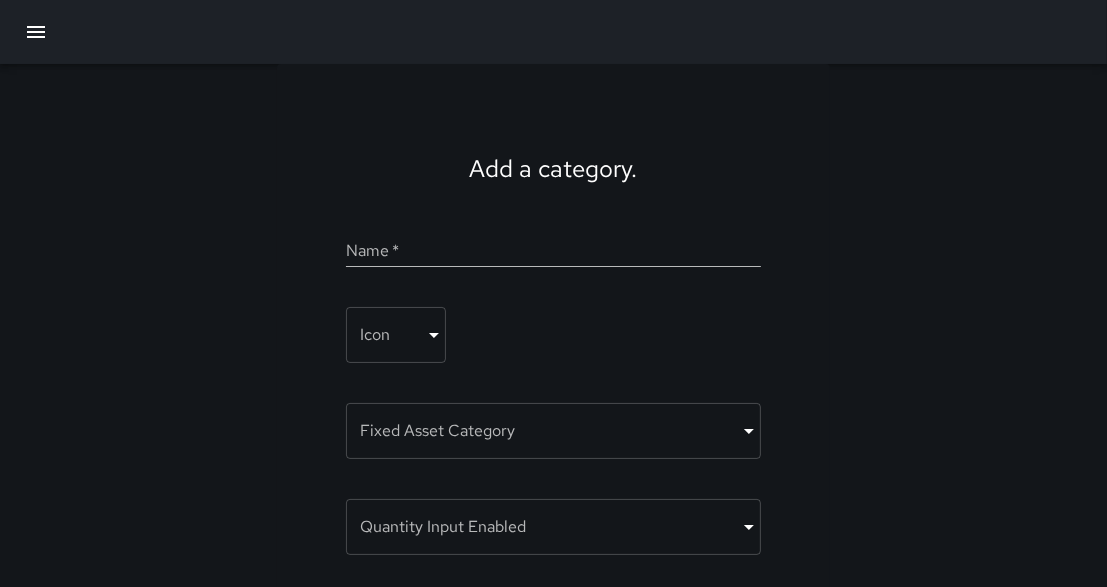 click 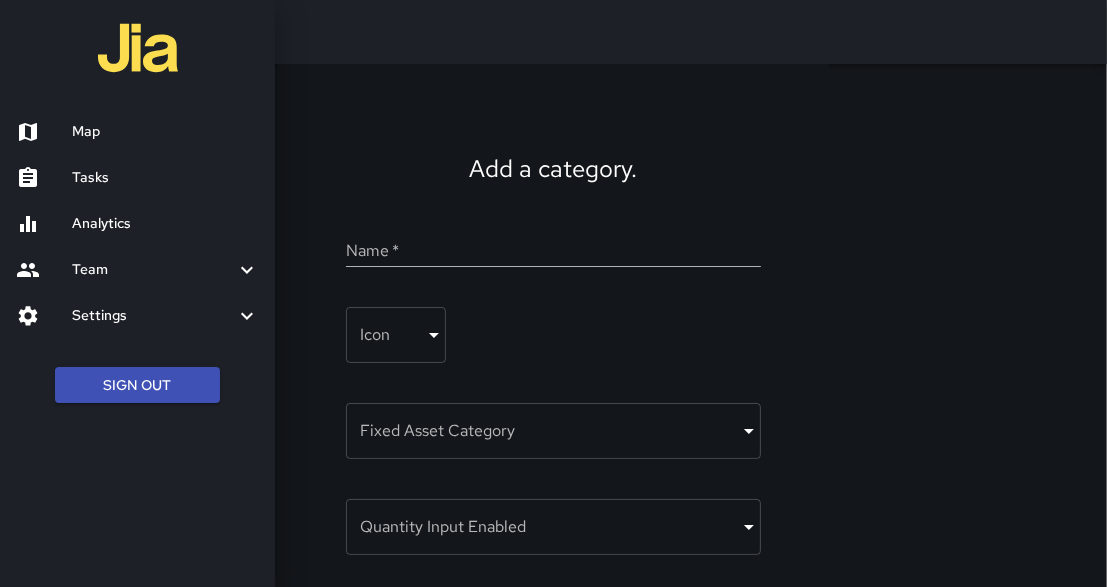 click on "Map" at bounding box center [165, 132] 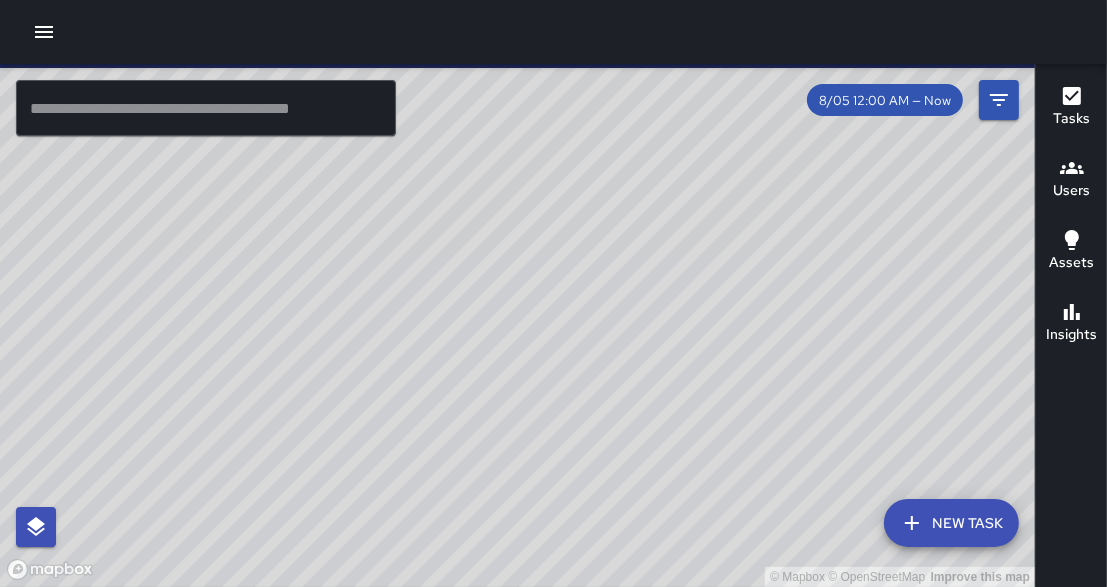 click 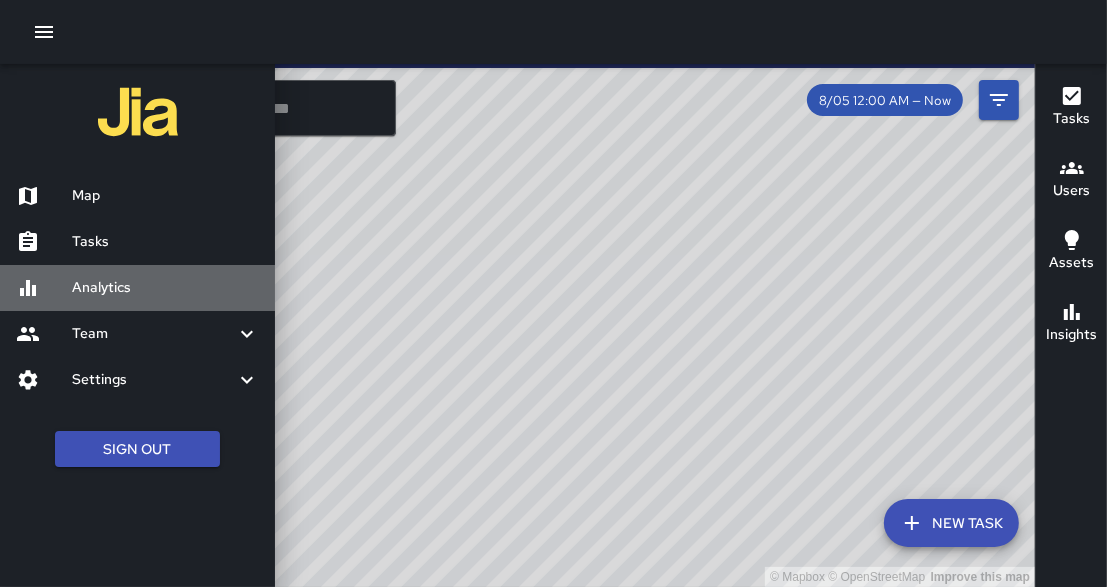 click on "Analytics" at bounding box center [137, 288] 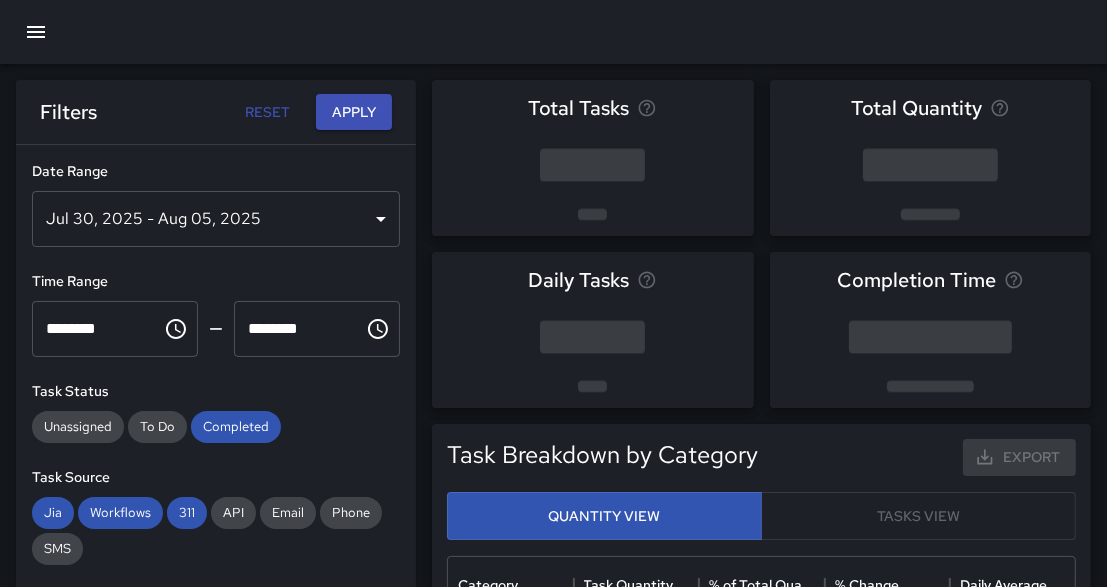 scroll, scrollTop: 0, scrollLeft: 1, axis: horizontal 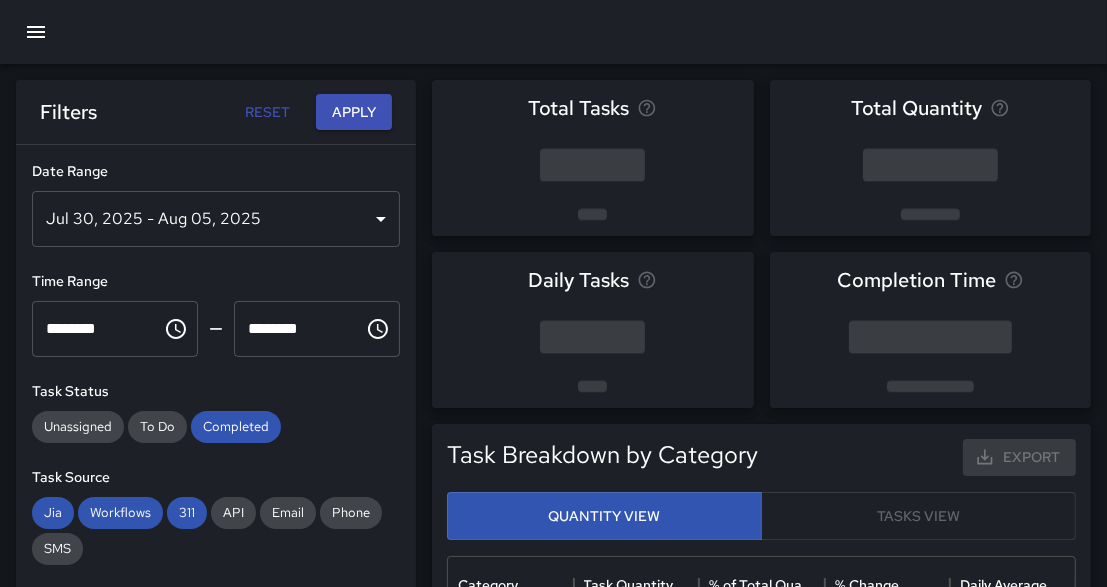 click on "Jul 30, 2025 - Aug 05, 2025" at bounding box center [216, 219] 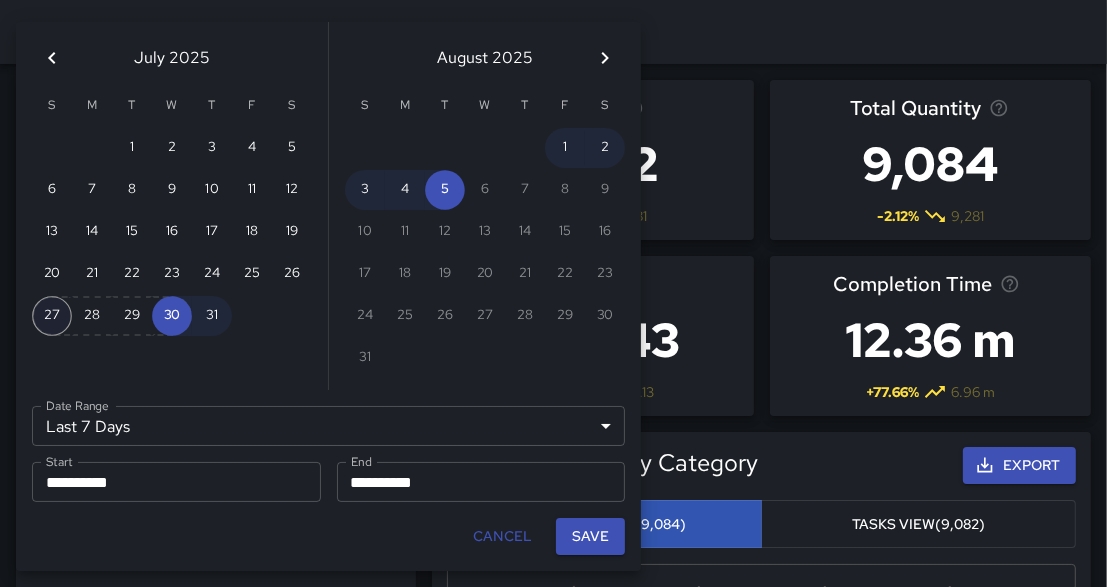 click on "27" at bounding box center [52, 316] 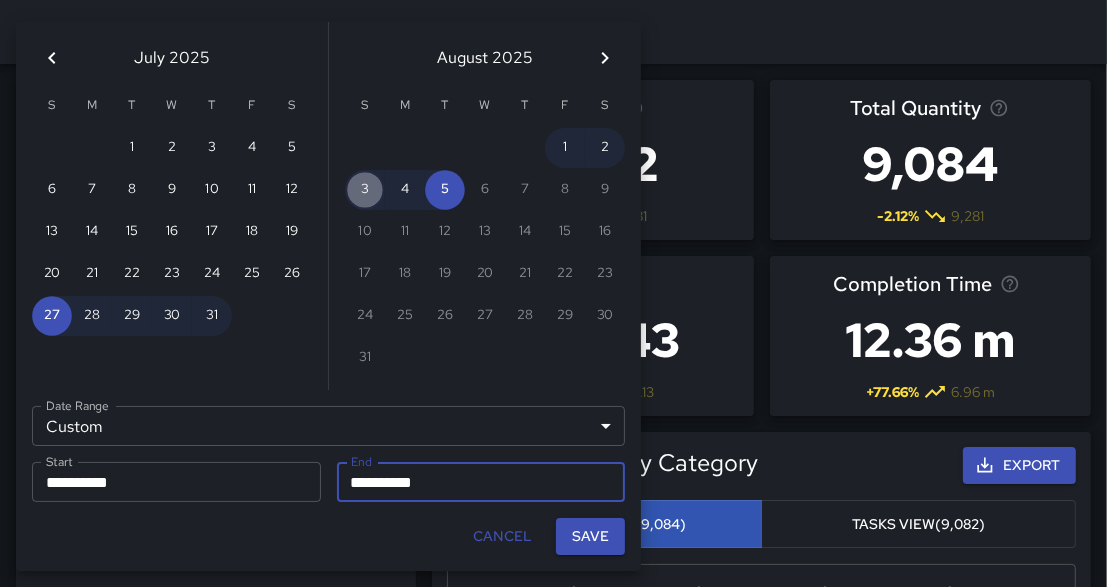 click on "3" at bounding box center (365, 190) 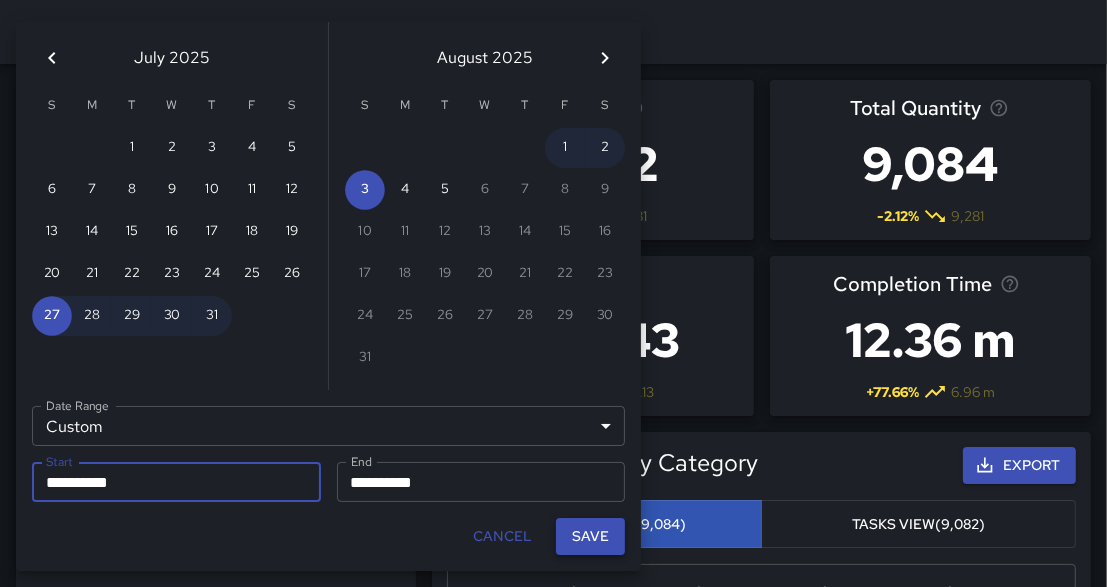 click on "Save" at bounding box center (590, 536) 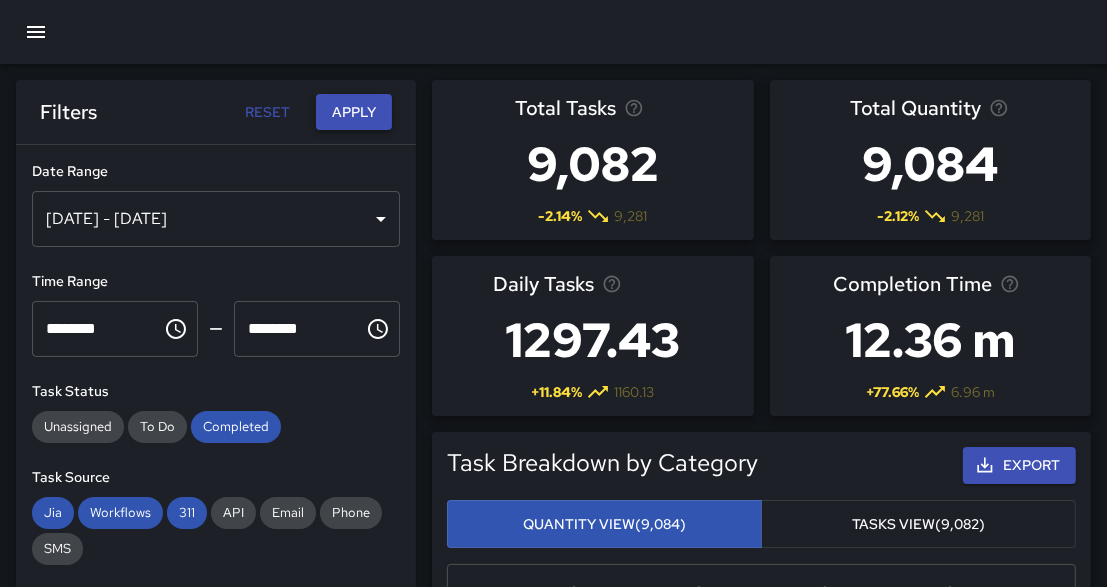 click on "Apply" at bounding box center [354, 112] 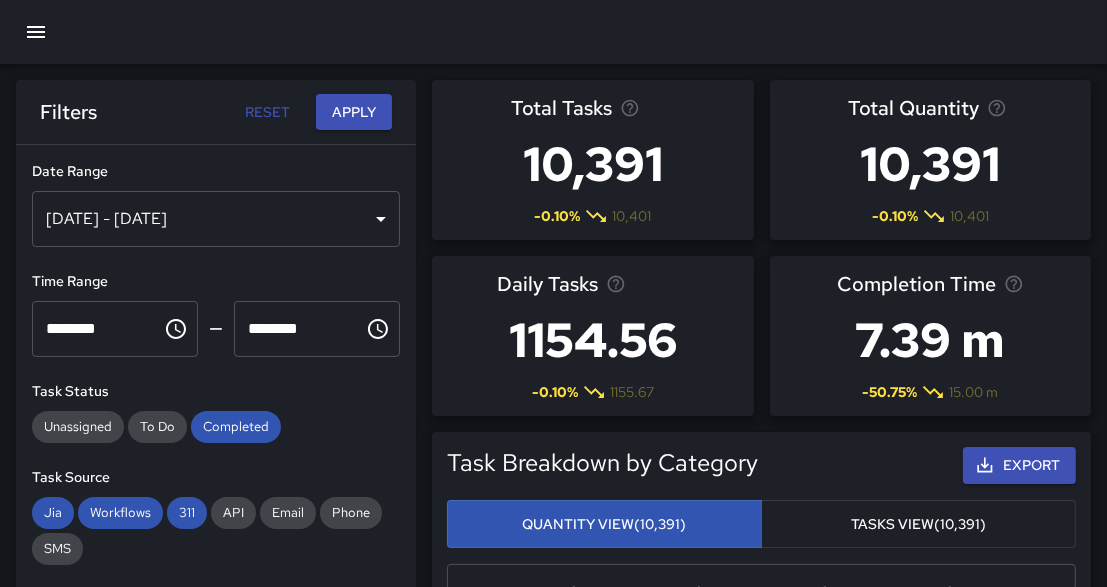 click on "Daily Tasks 1154.56 -0.10 % 1155.67" at bounding box center (593, 336) 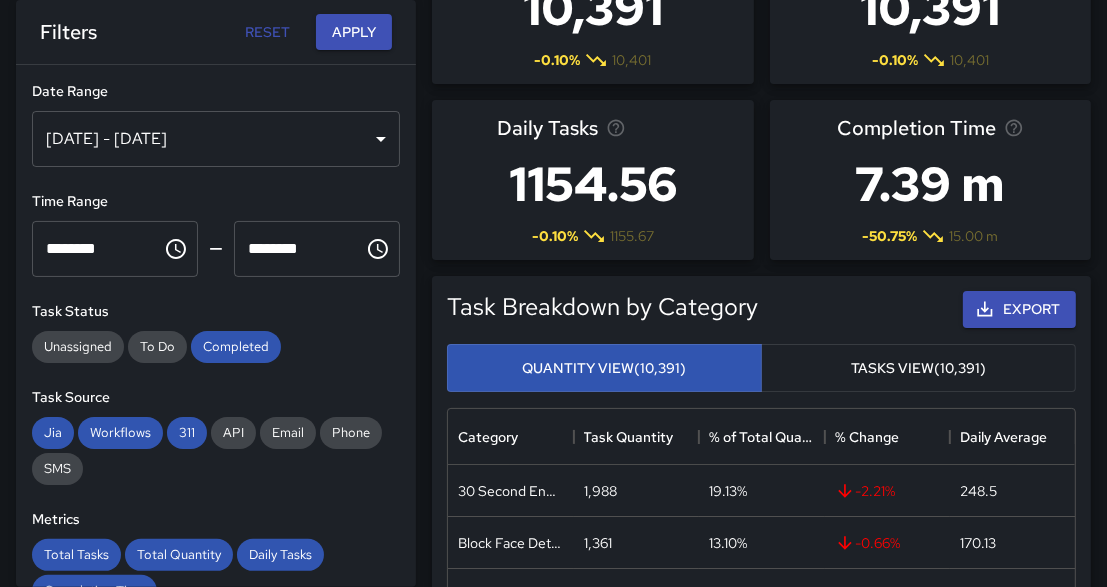 scroll, scrollTop: 160, scrollLeft: 0, axis: vertical 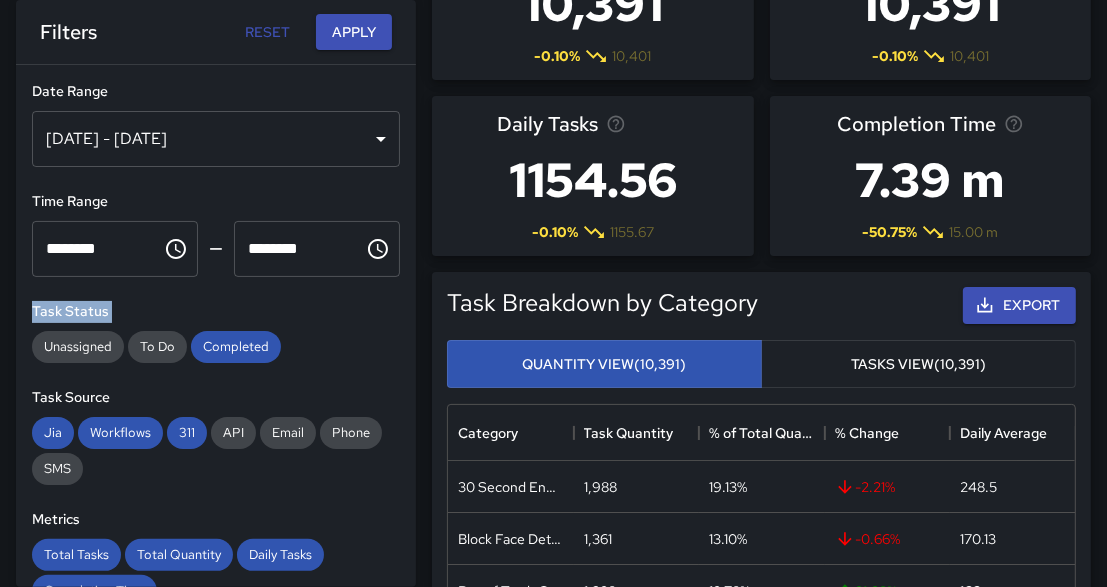 drag, startPoint x: 323, startPoint y: 357, endPoint x: 334, endPoint y: 299, distance: 59.03389 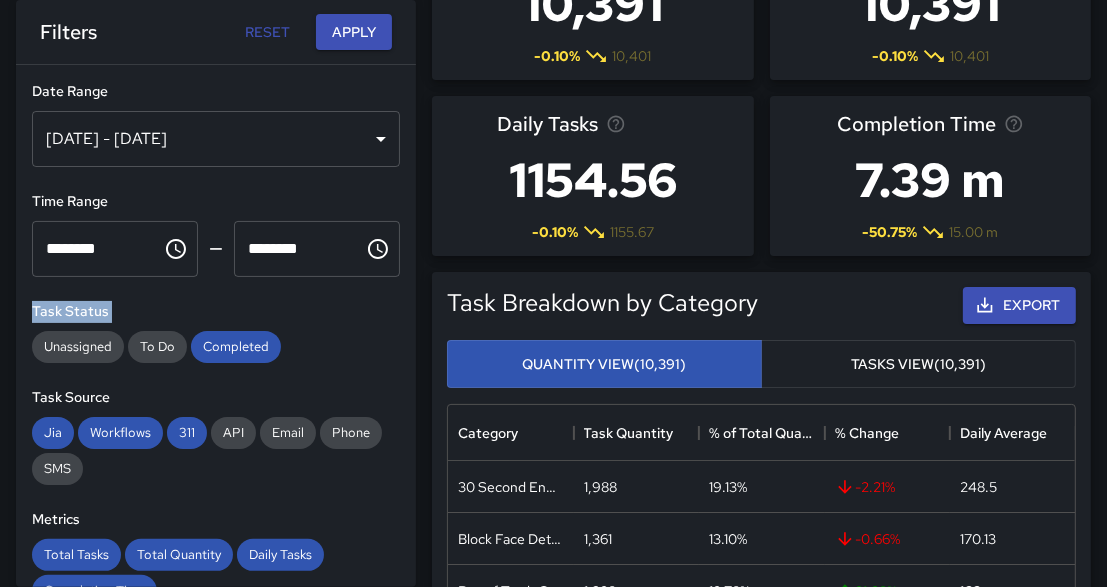 click on "**********" at bounding box center (216, 326) 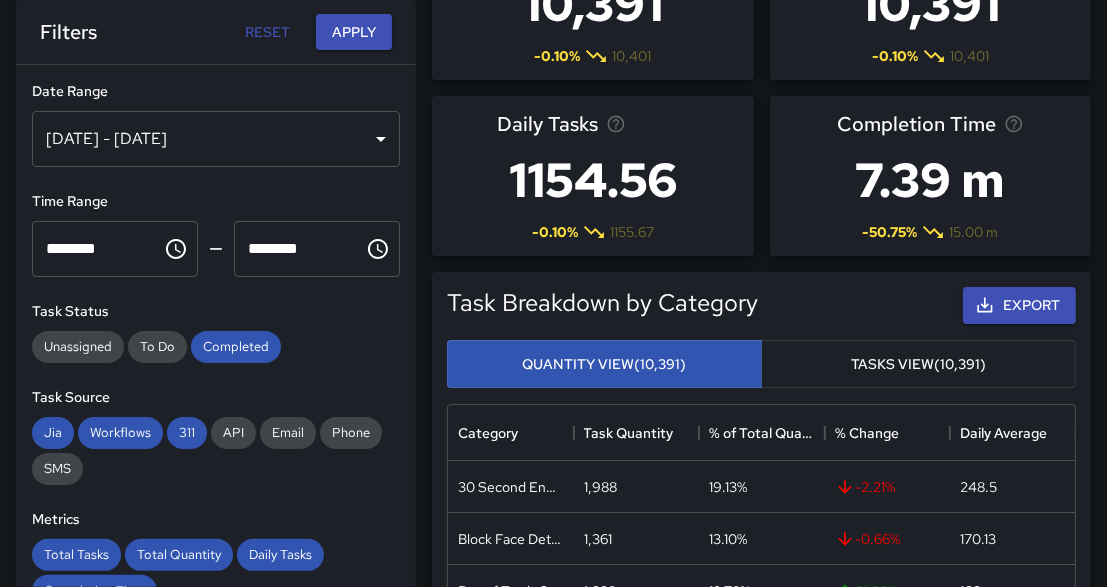 click on "Task Status" at bounding box center [216, 312] 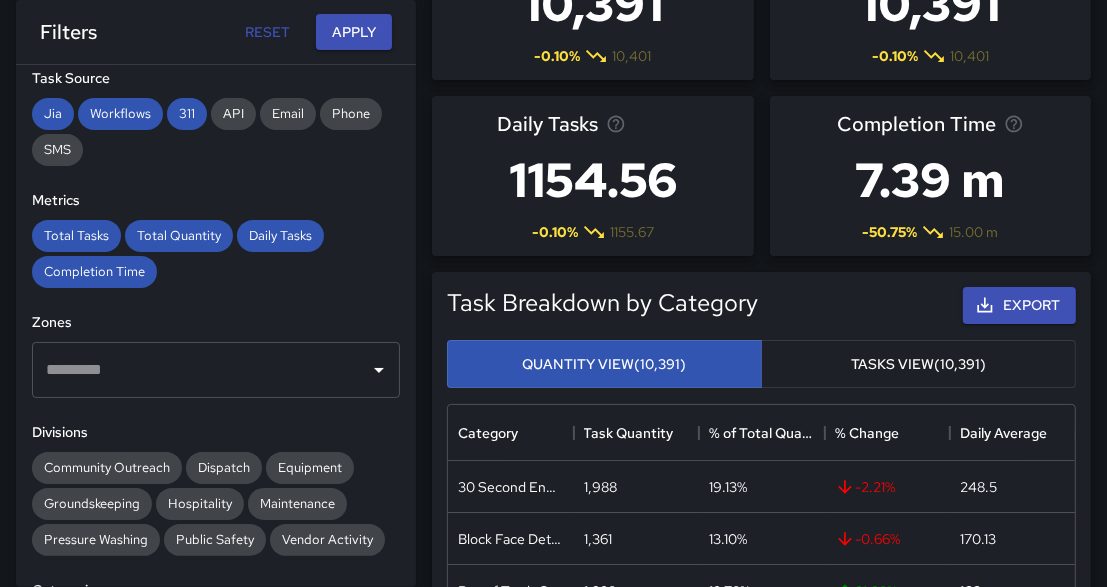 scroll, scrollTop: 320, scrollLeft: 0, axis: vertical 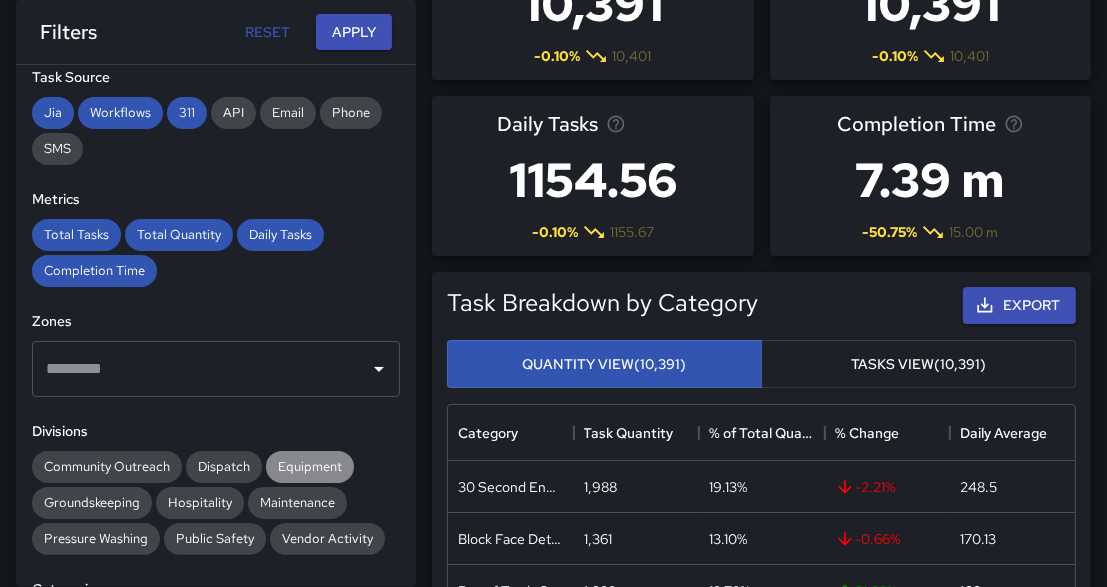 click on "Equipment" at bounding box center (310, 466) 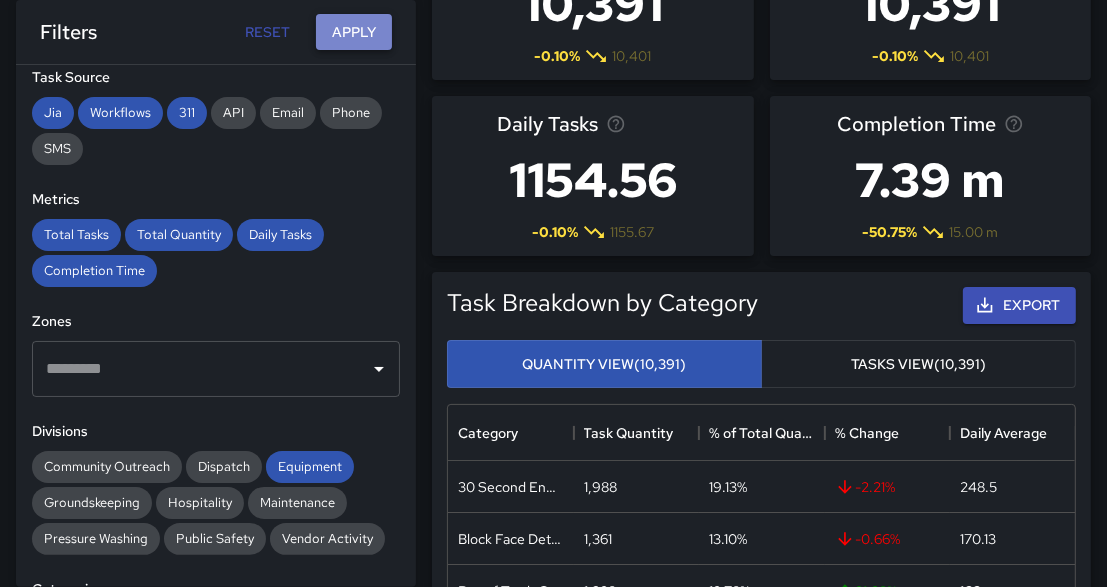 click on "Apply" at bounding box center (354, 32) 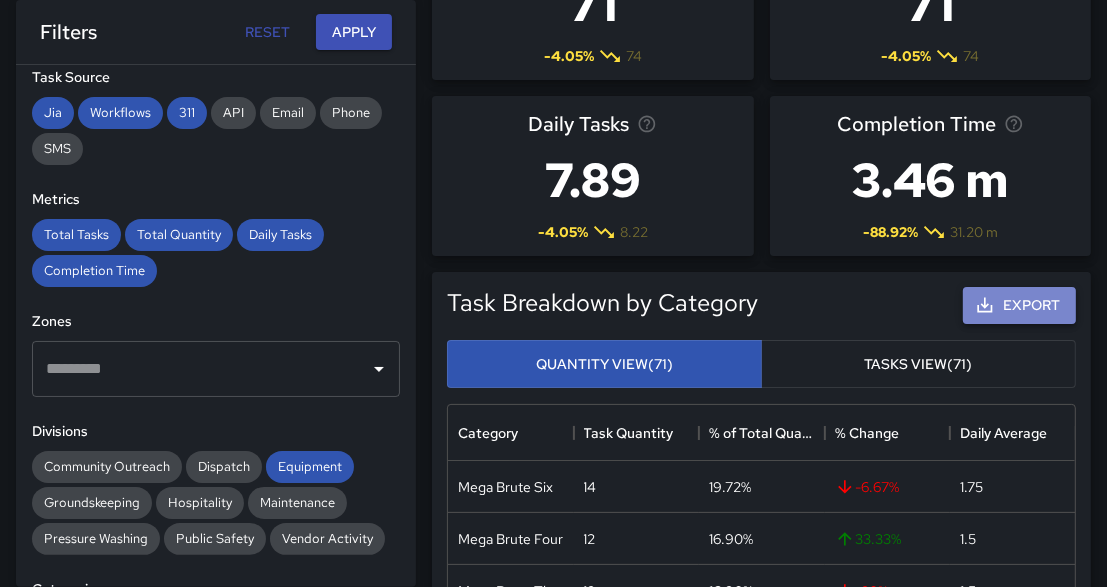 click on "Export" at bounding box center [1019, 305] 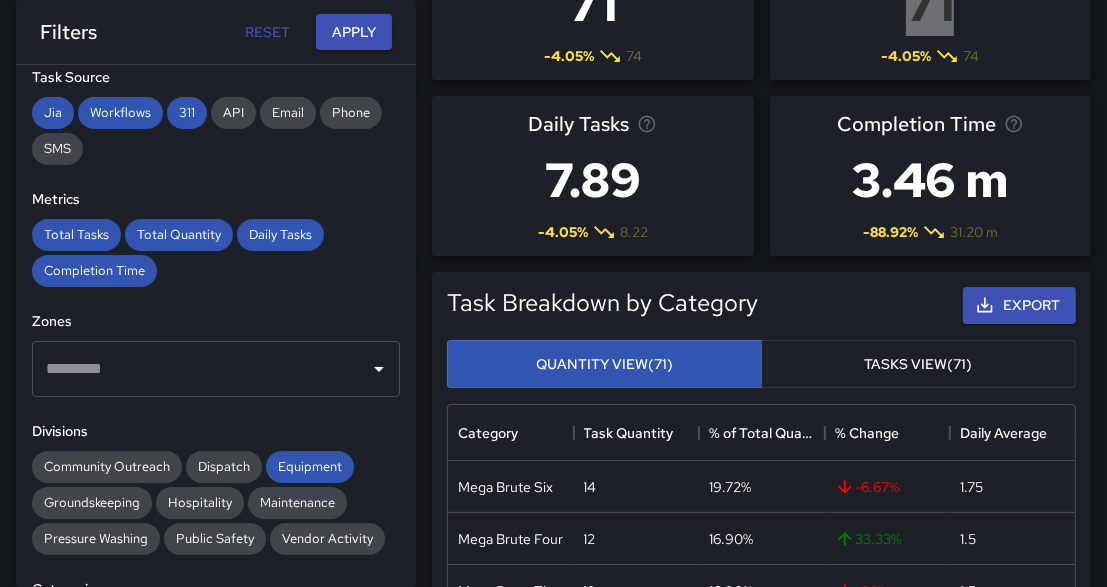 click on "Total Quantity 71 -4.05 % 74" at bounding box center [931, 0] 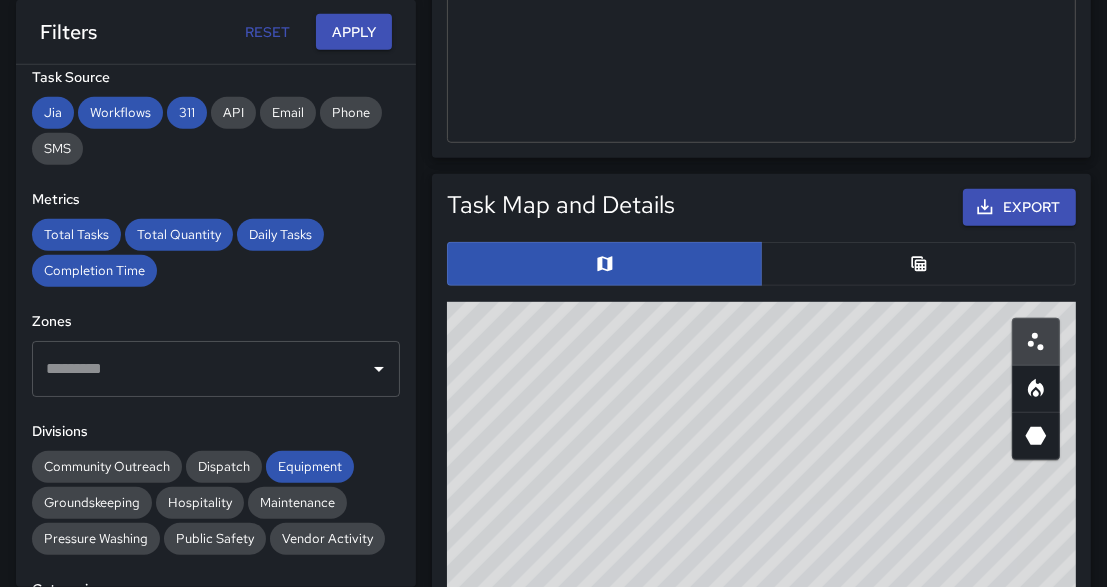 scroll, scrollTop: 1024, scrollLeft: 0, axis: vertical 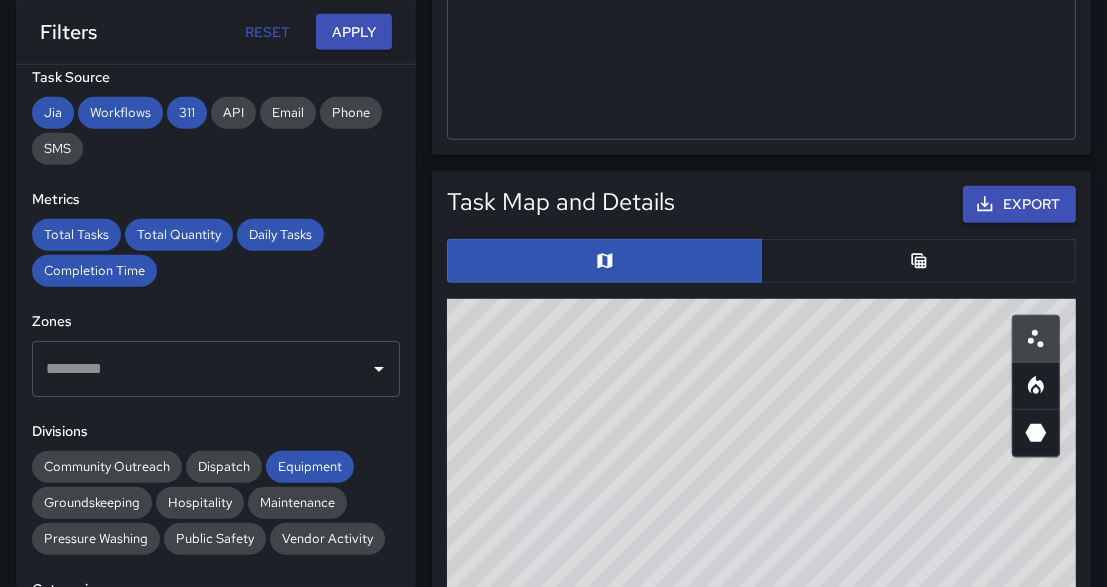 click on "Export" at bounding box center [1019, 204] 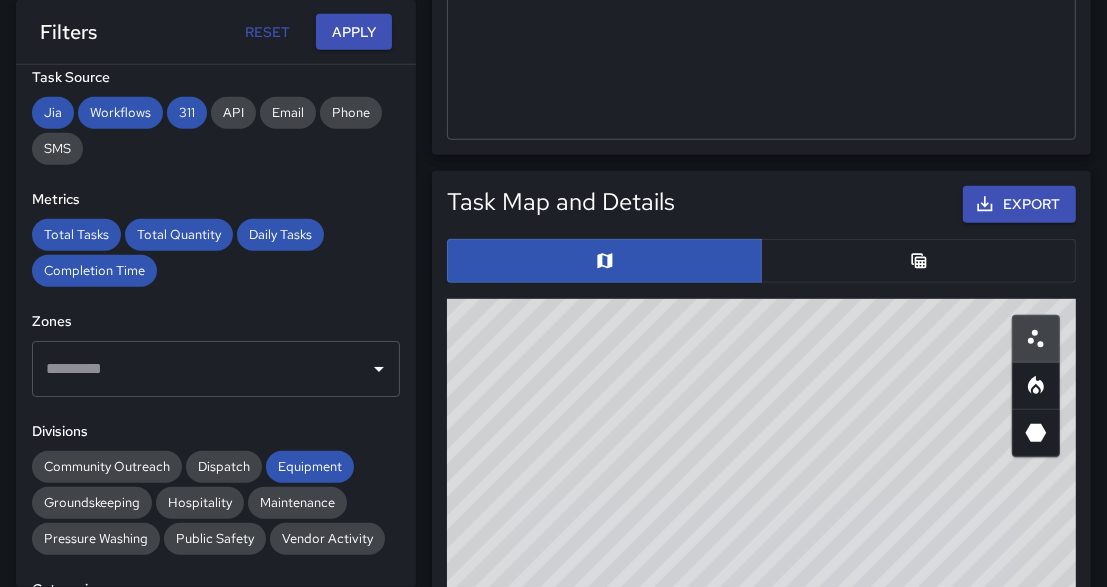 drag, startPoint x: 849, startPoint y: 527, endPoint x: 886, endPoint y: 208, distance: 321.1386 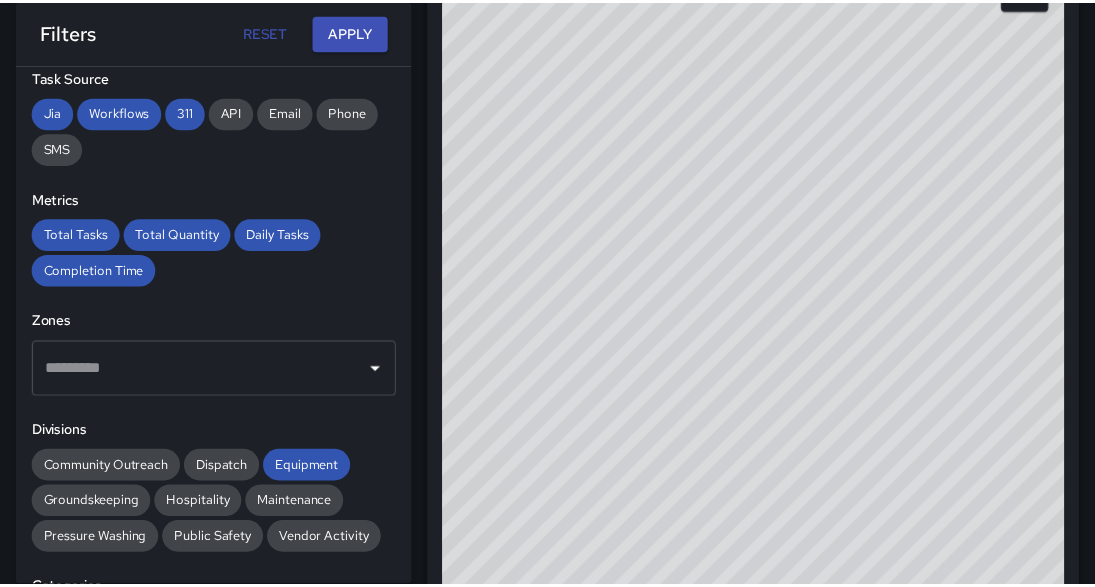 scroll, scrollTop: 1504, scrollLeft: 0, axis: vertical 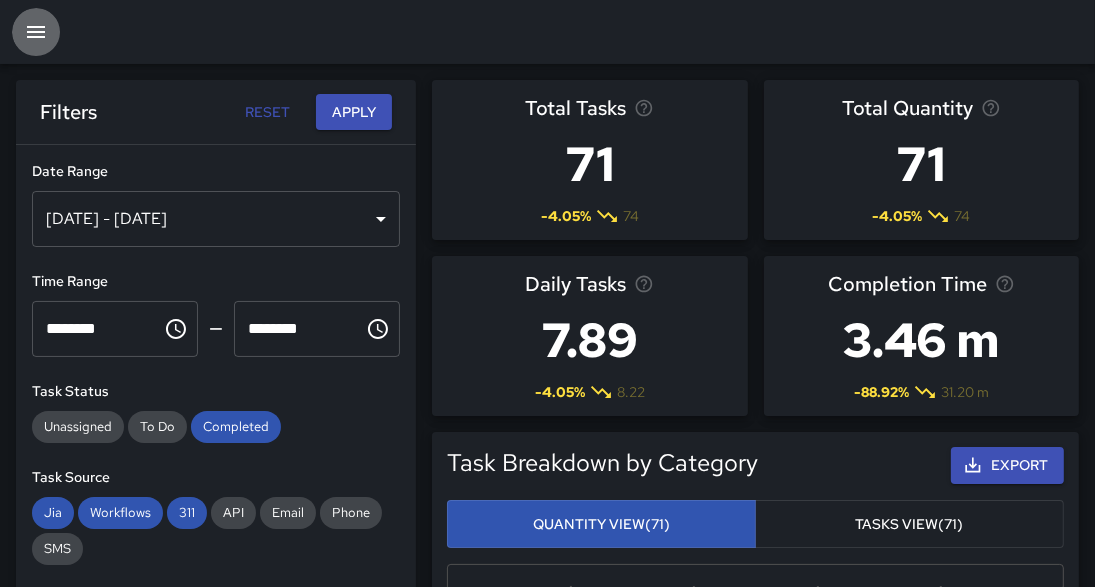 click at bounding box center (36, 32) 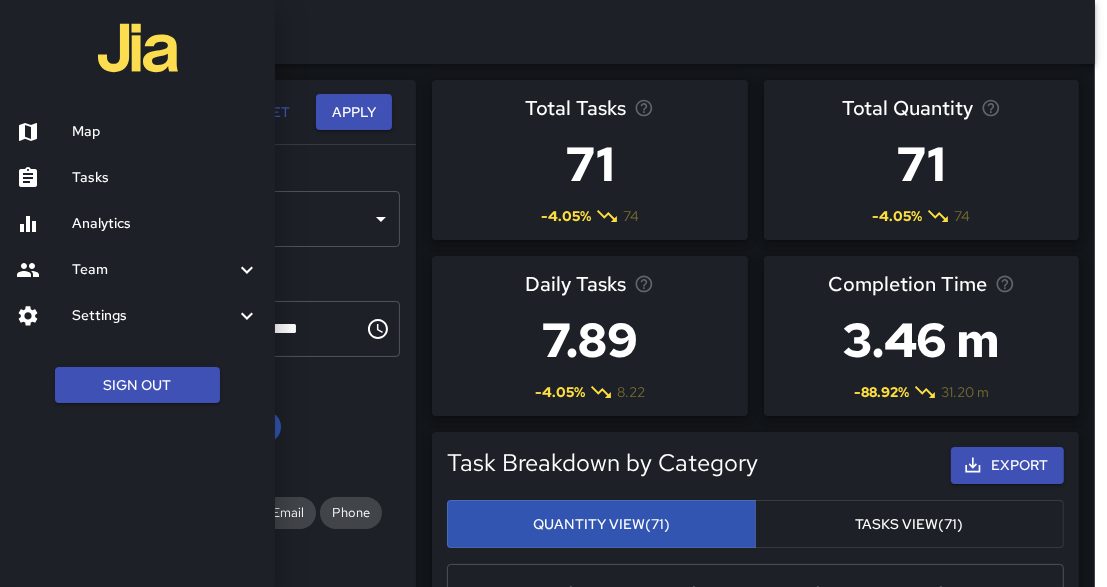 click on "Analytics" at bounding box center [165, 224] 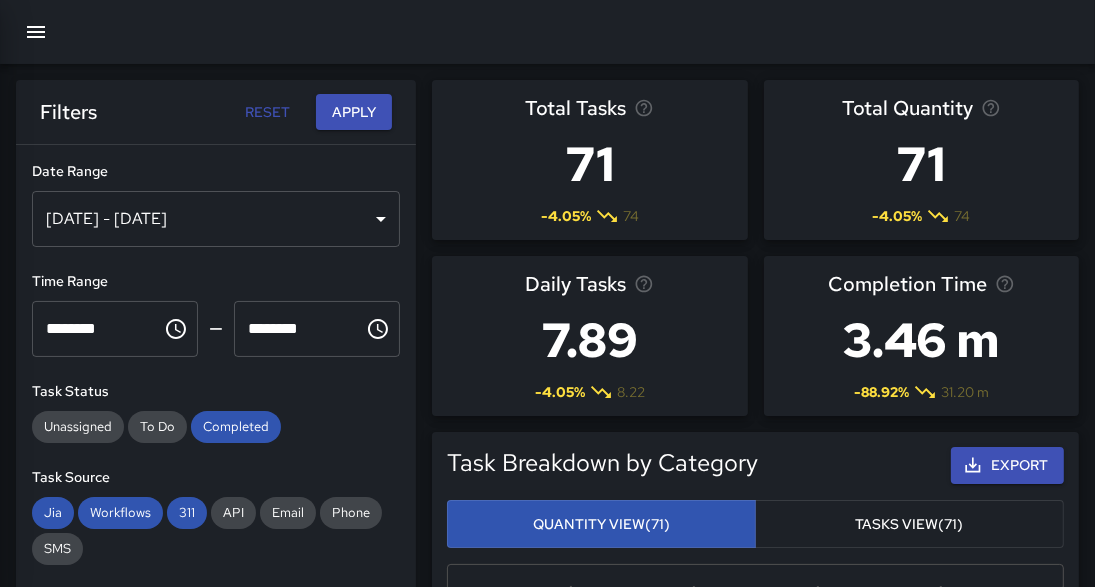 scroll, scrollTop: 12, scrollLeft: 13, axis: both 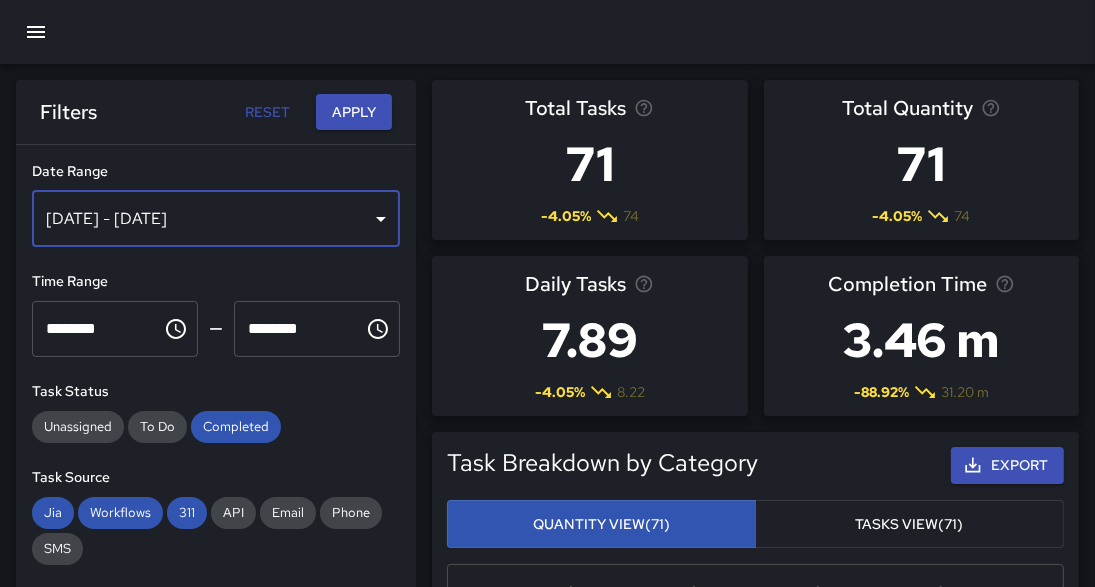 click on "Jul 27, 2025 - Aug 03, 2025" at bounding box center [216, 219] 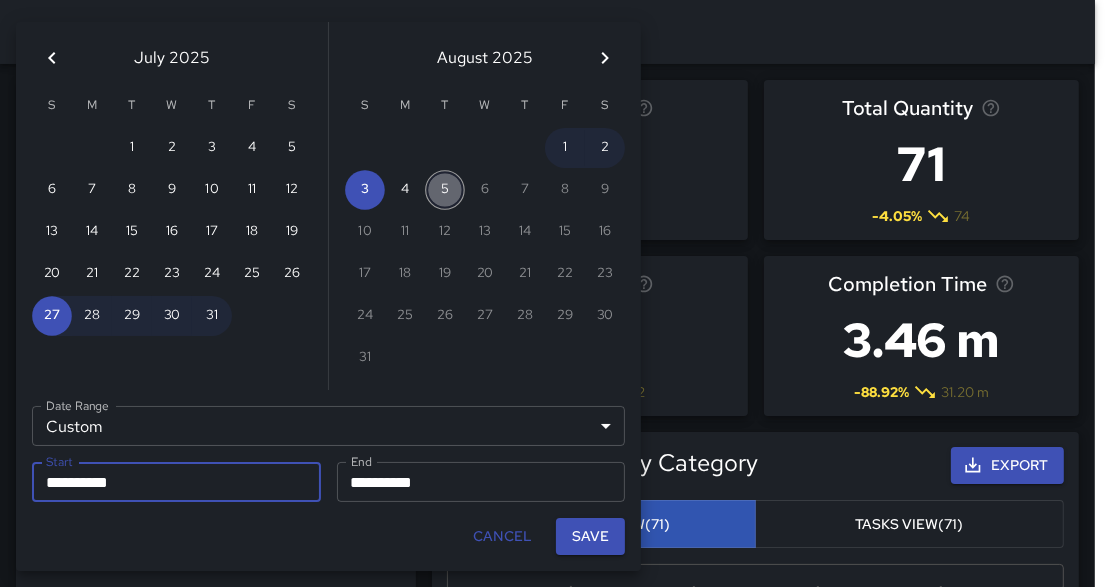 click on "5" at bounding box center (445, 190) 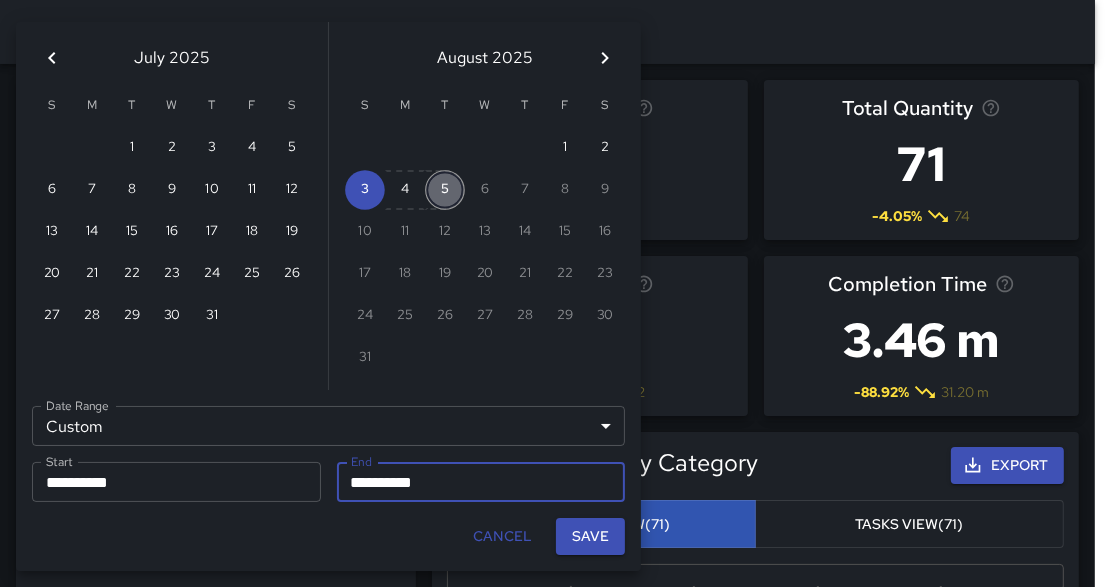 click on "5" at bounding box center [445, 190] 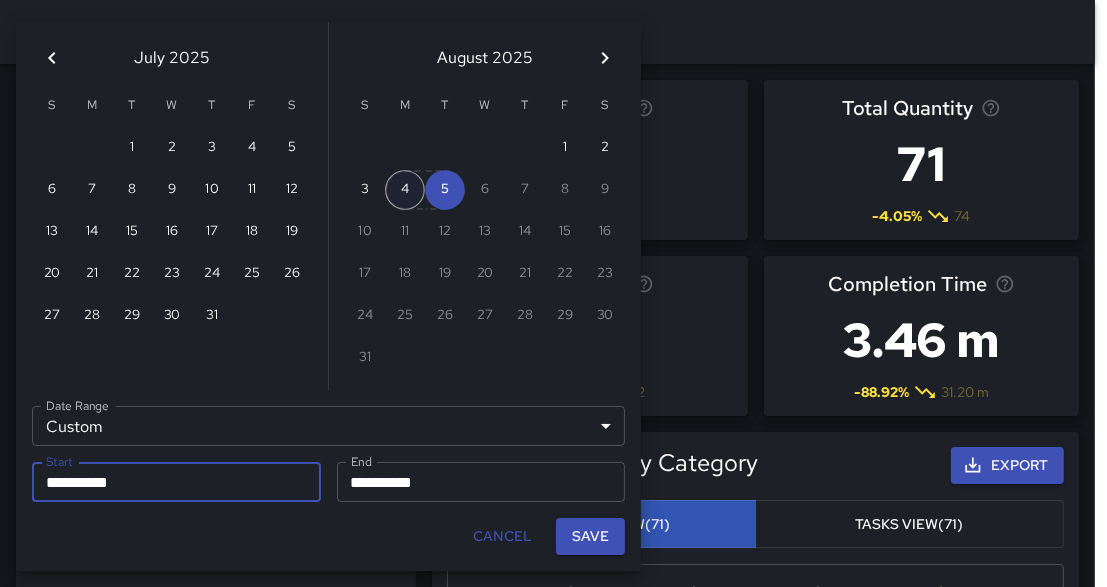 click on "4" at bounding box center (405, 190) 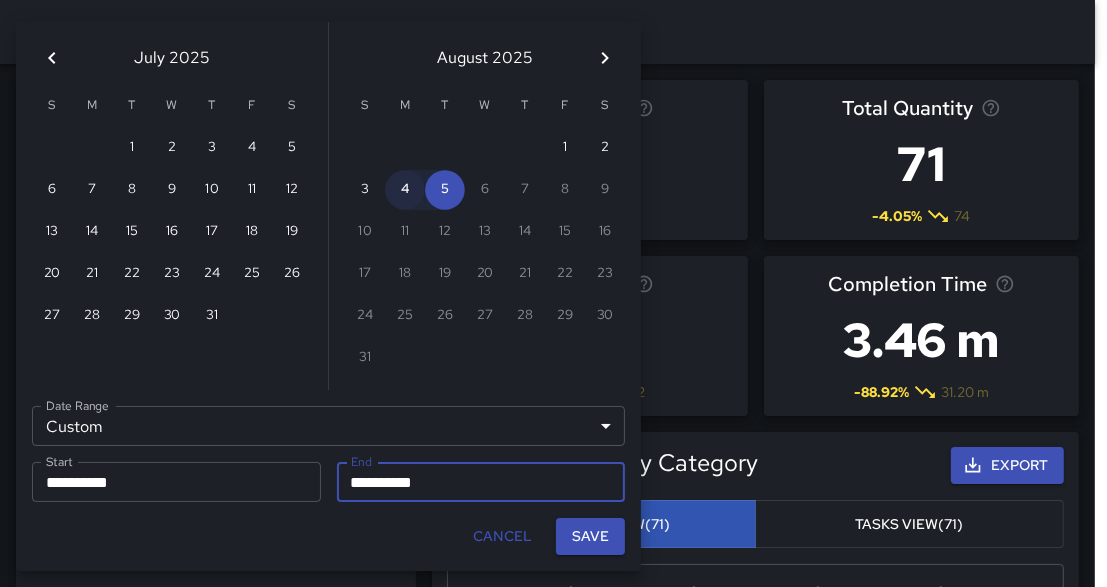 click on "4" at bounding box center (405, 190) 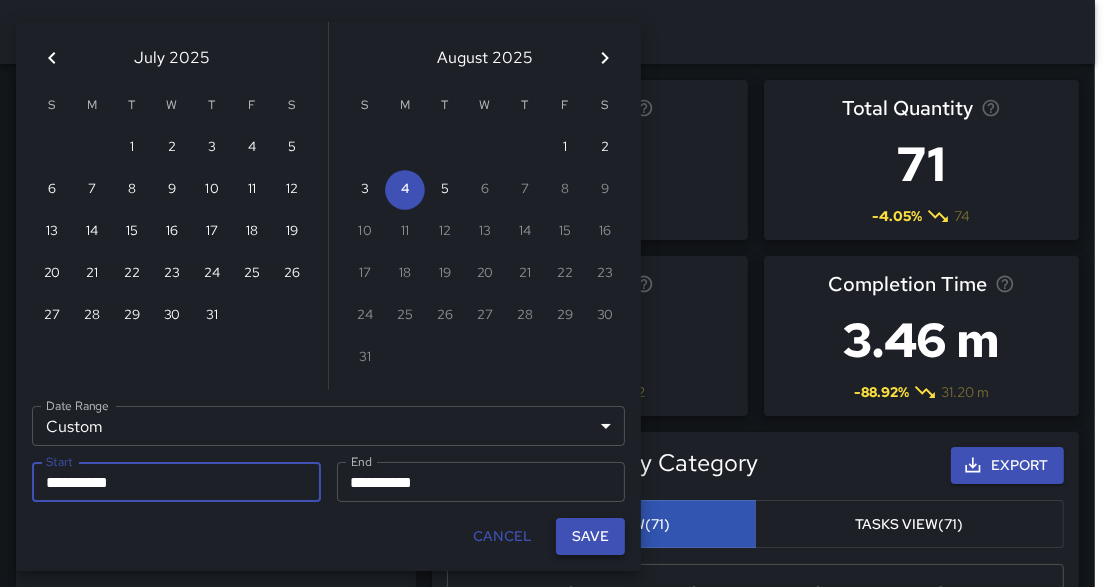click on "Save" at bounding box center (590, 536) 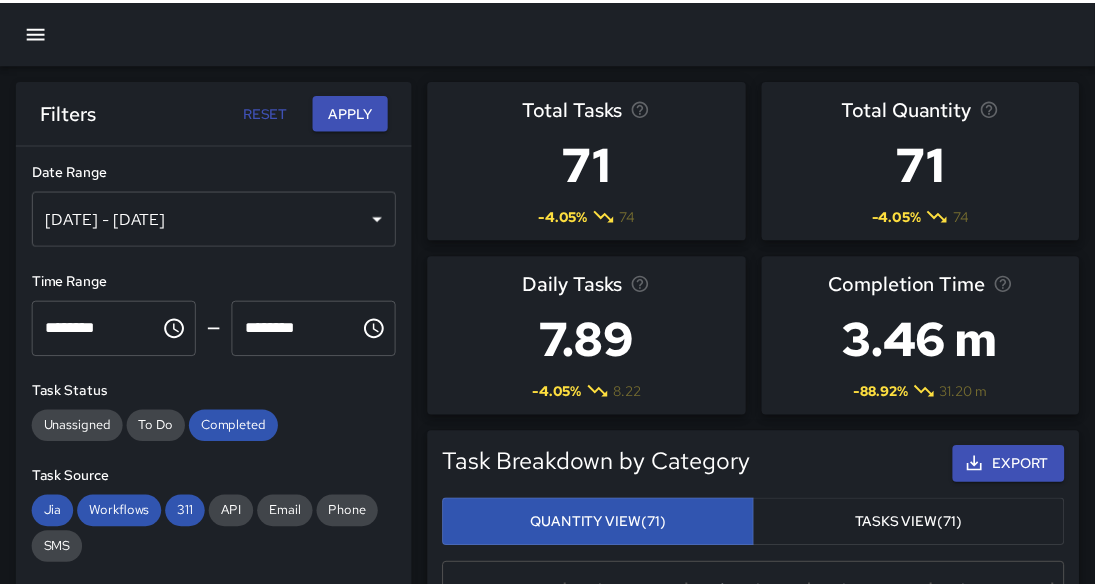 scroll, scrollTop: 12, scrollLeft: 13, axis: both 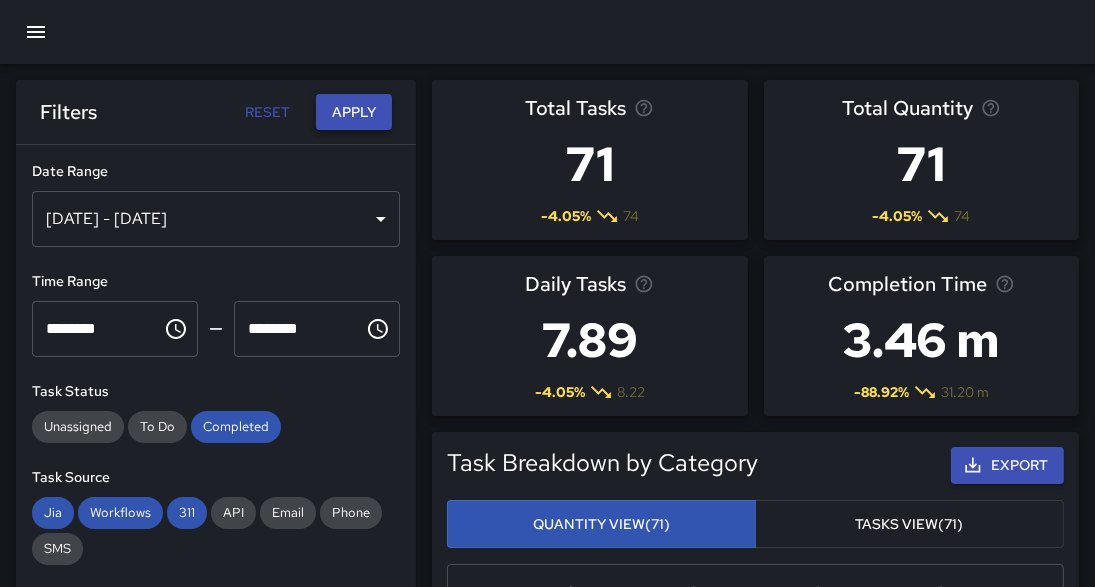 click on "Apply" at bounding box center [354, 112] 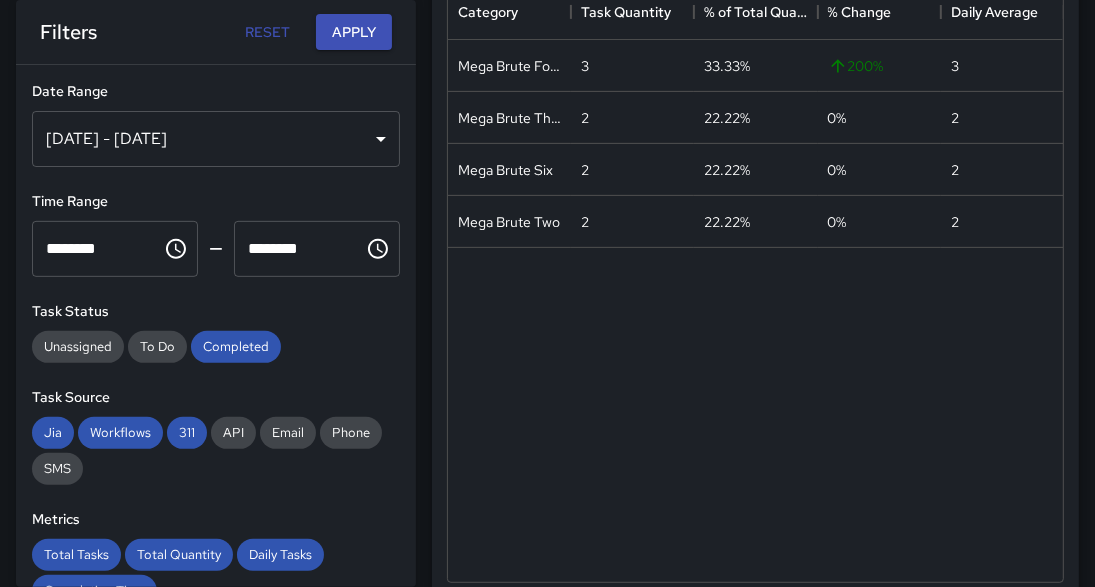 scroll, scrollTop: 494, scrollLeft: 0, axis: vertical 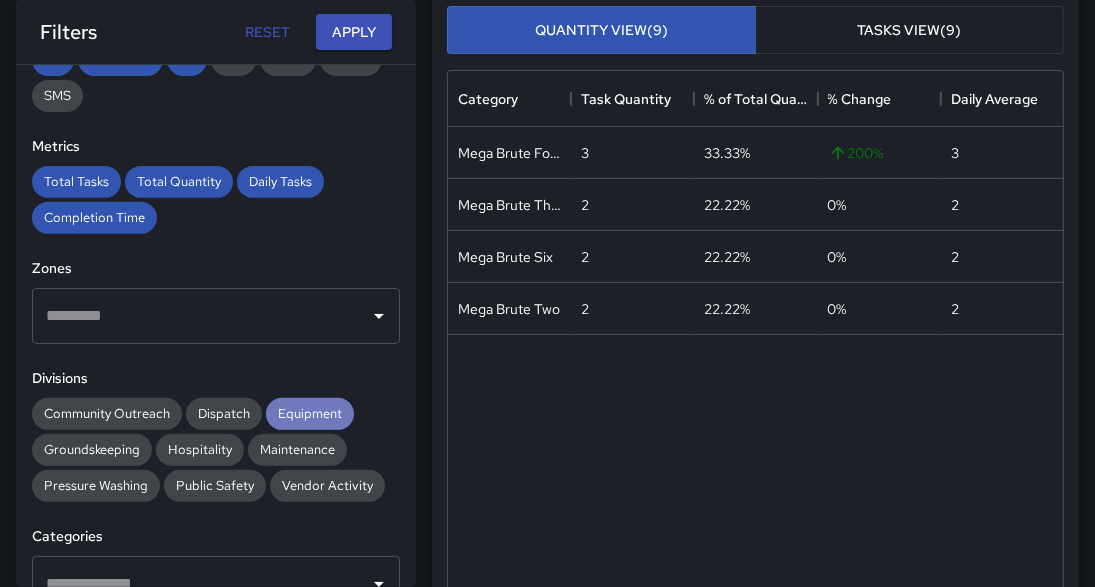 click on "Equipment" at bounding box center [310, 413] 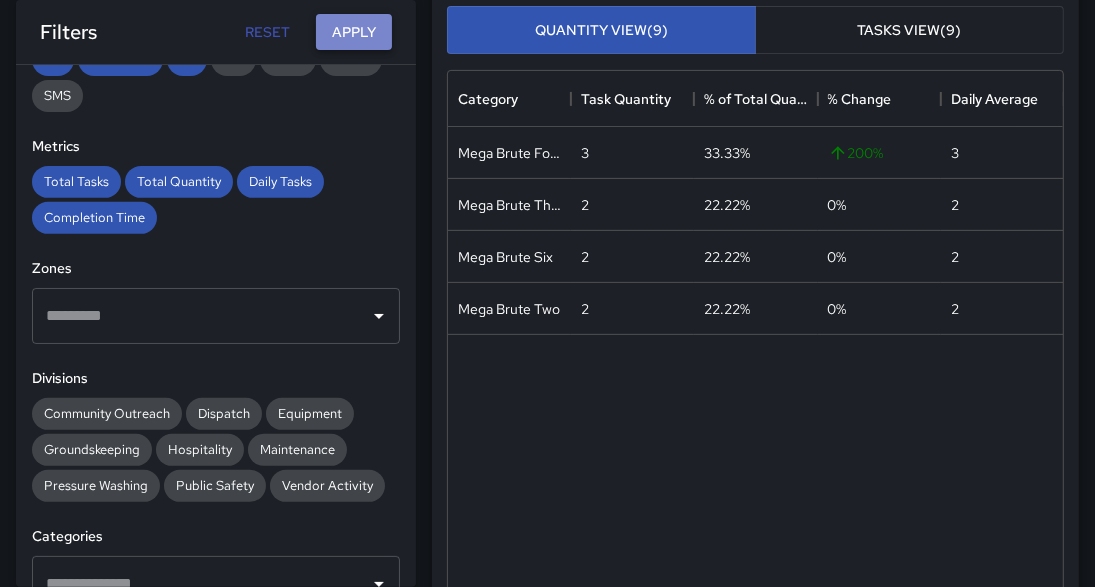 click on "Apply" at bounding box center (354, 32) 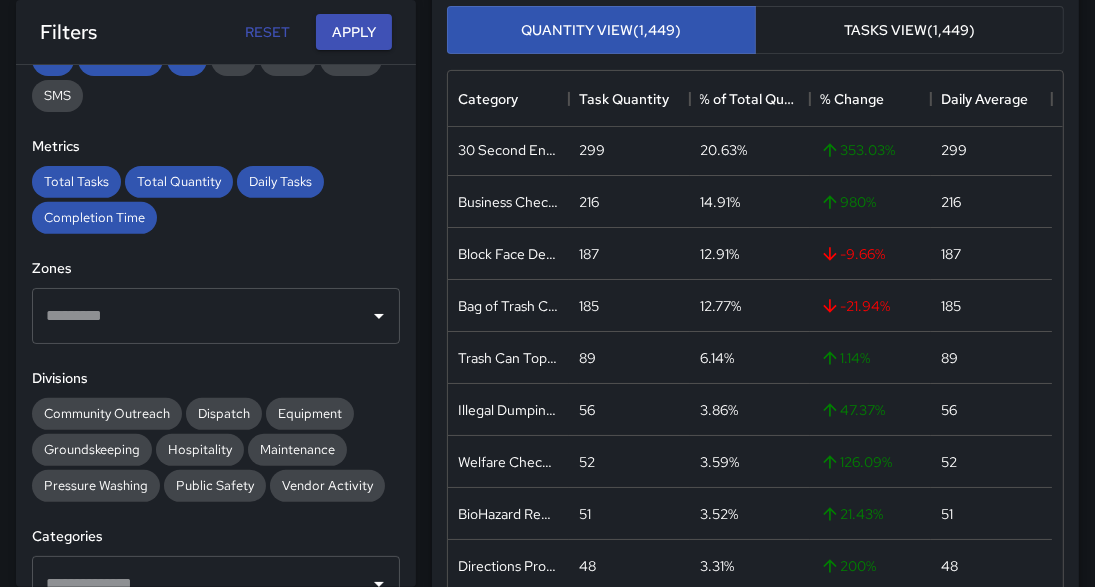 scroll, scrollTop: 0, scrollLeft: 0, axis: both 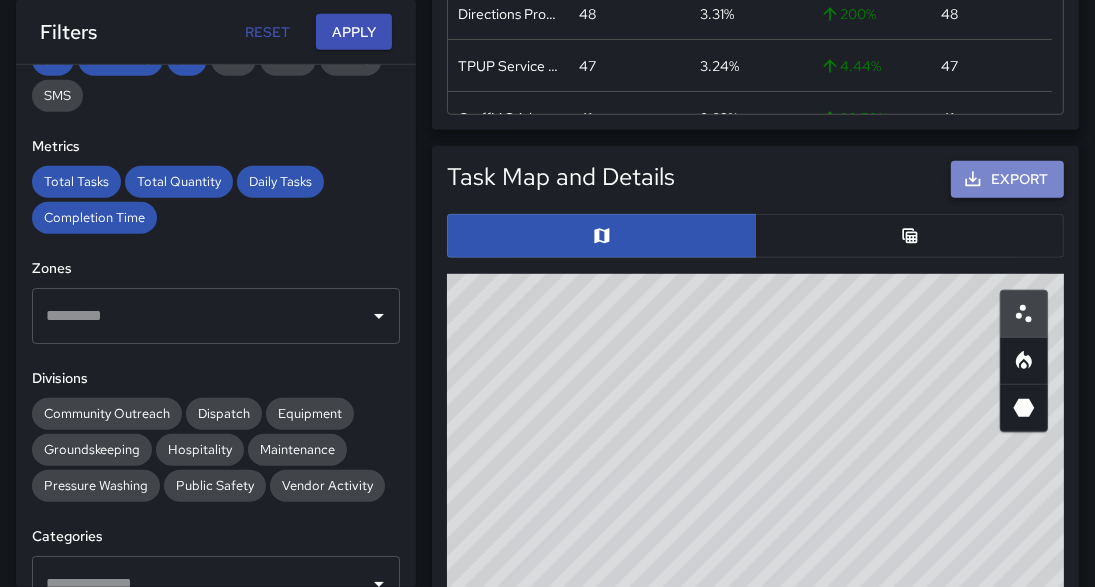click on "Export" at bounding box center [1007, 179] 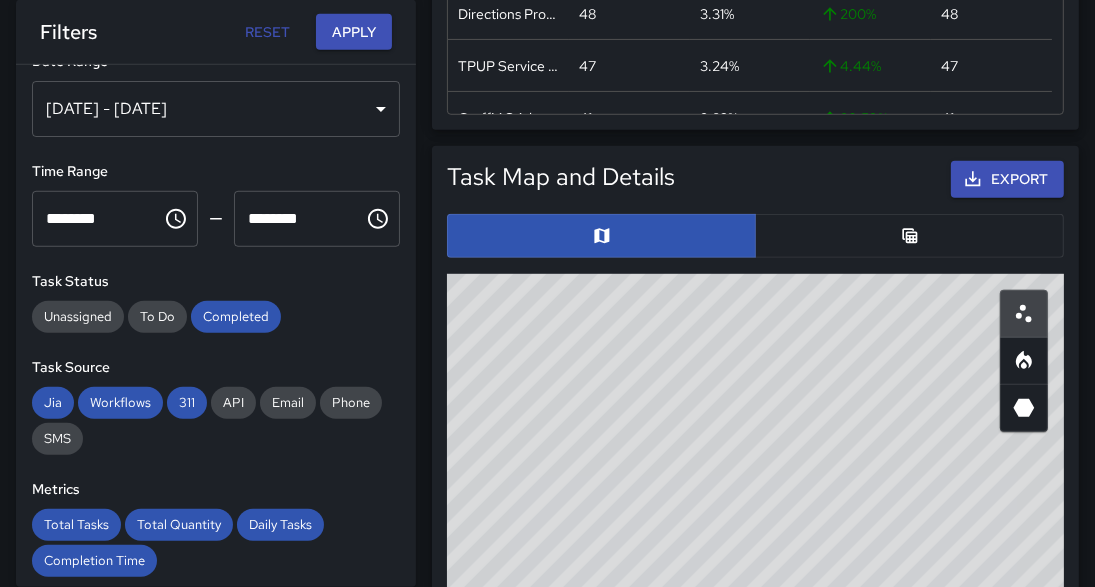 scroll, scrollTop: 0, scrollLeft: 0, axis: both 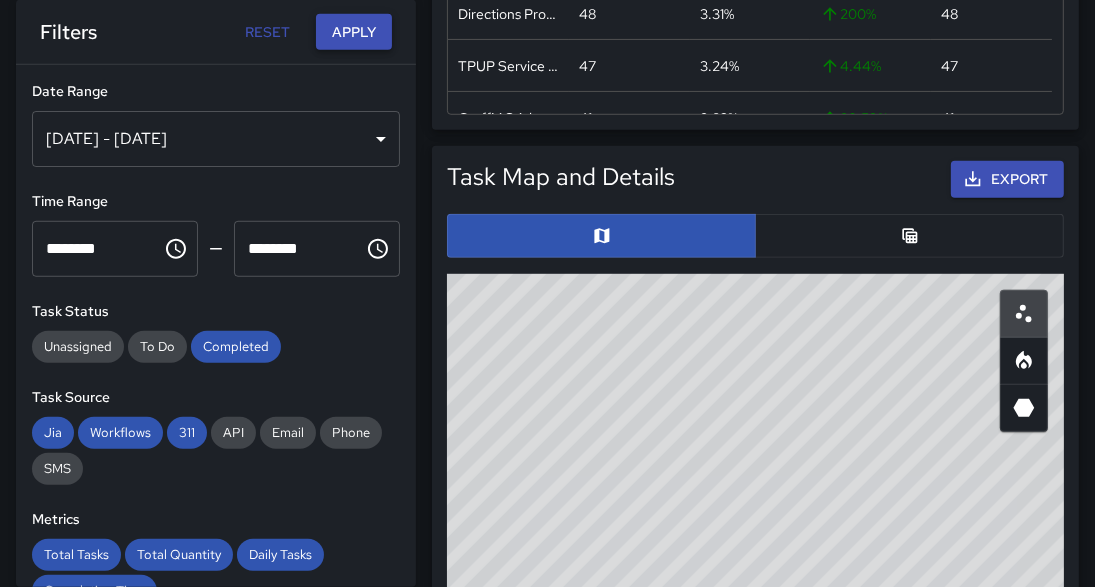 click on "Apply" at bounding box center [354, 32] 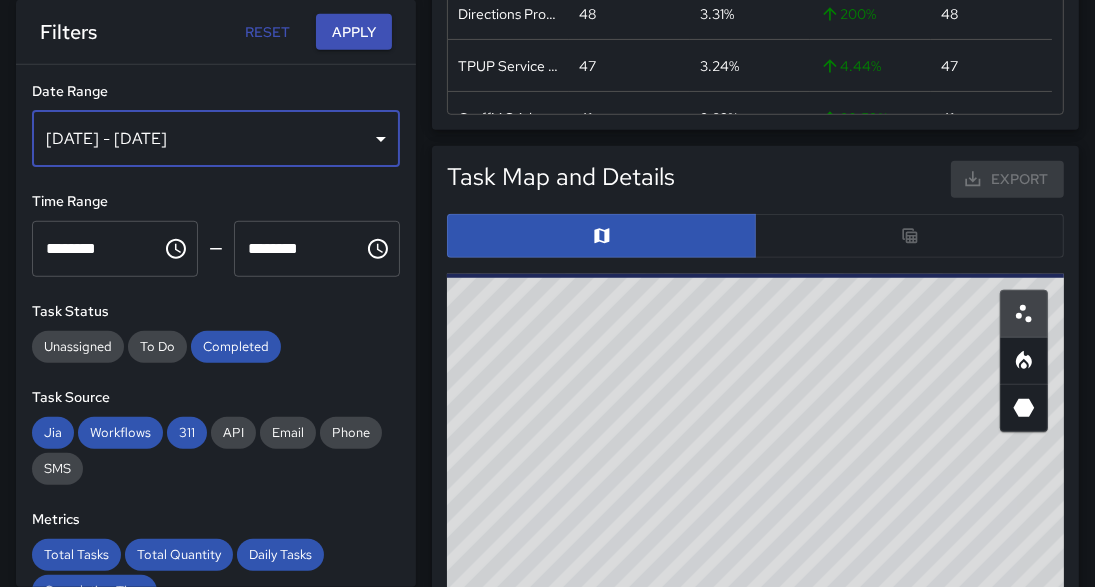 click on "Aug 04, 2025 - Aug 04, 2025" at bounding box center (216, 139) 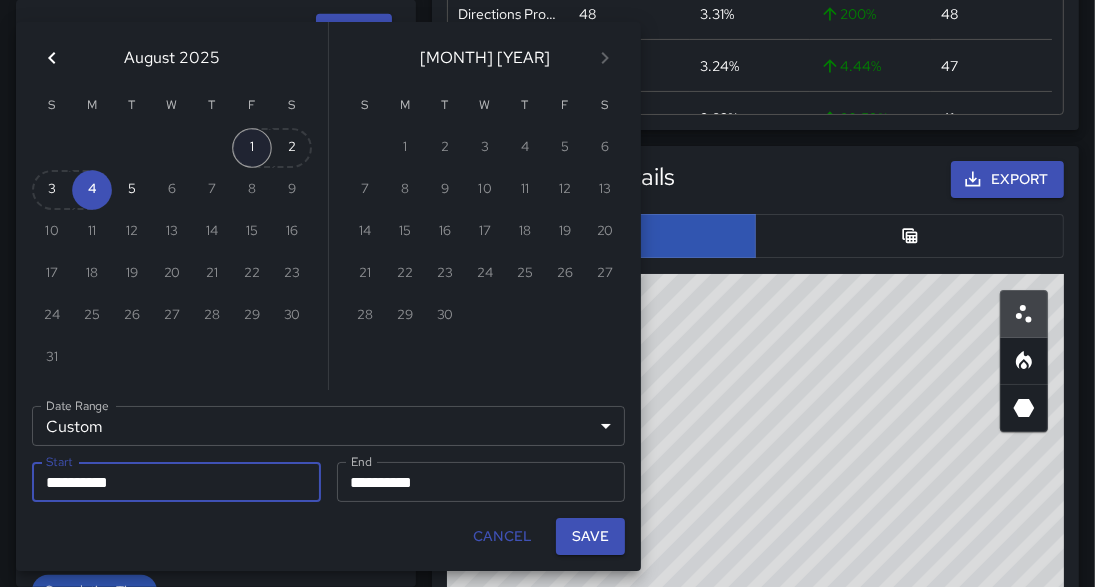 click on "1" at bounding box center [252, 148] 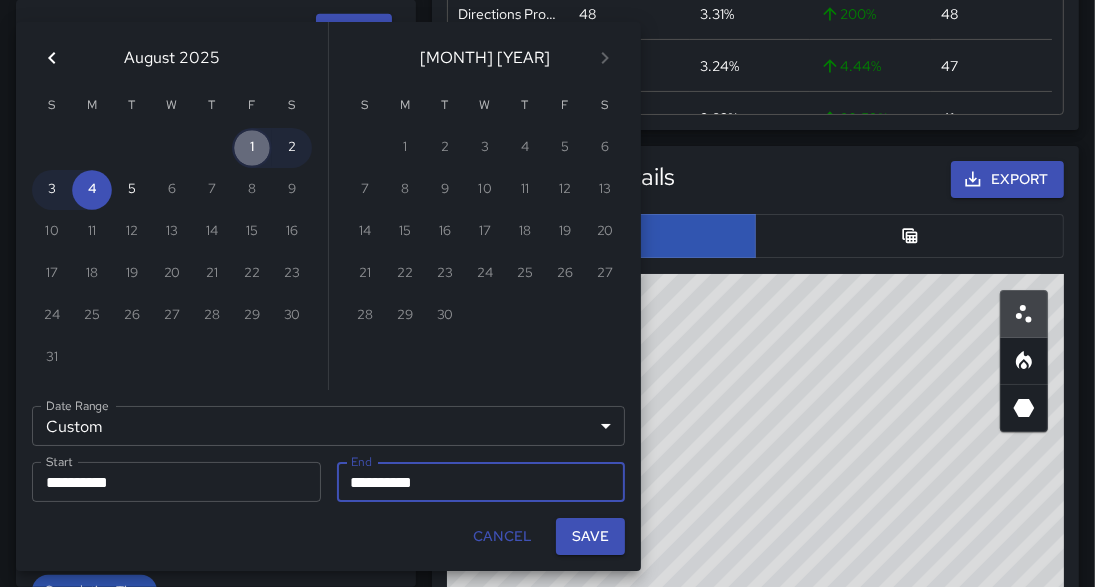 click on "1" at bounding box center [252, 148] 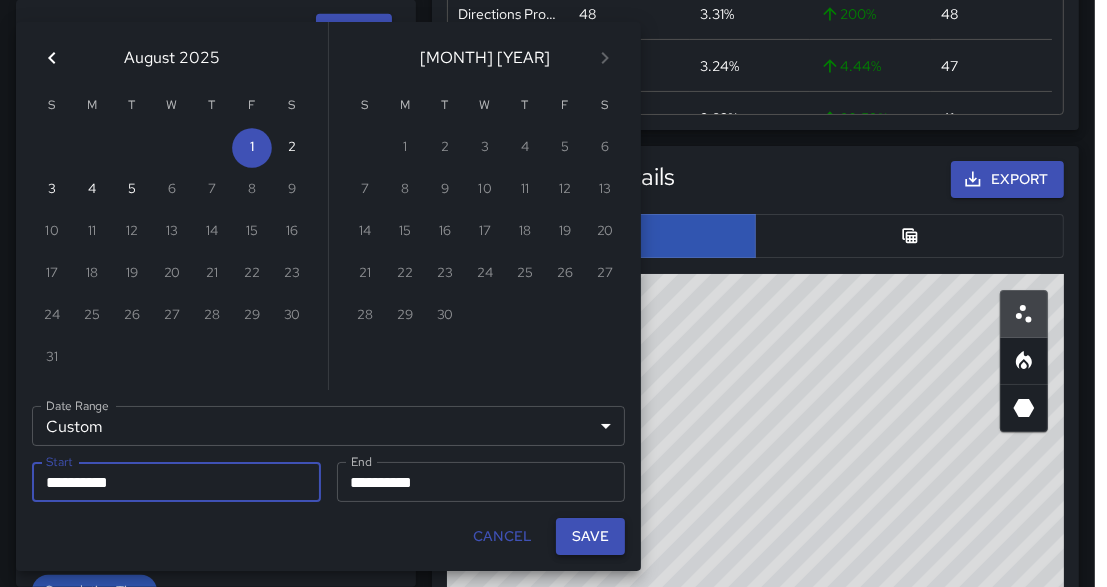 click on "Save" at bounding box center [590, 536] 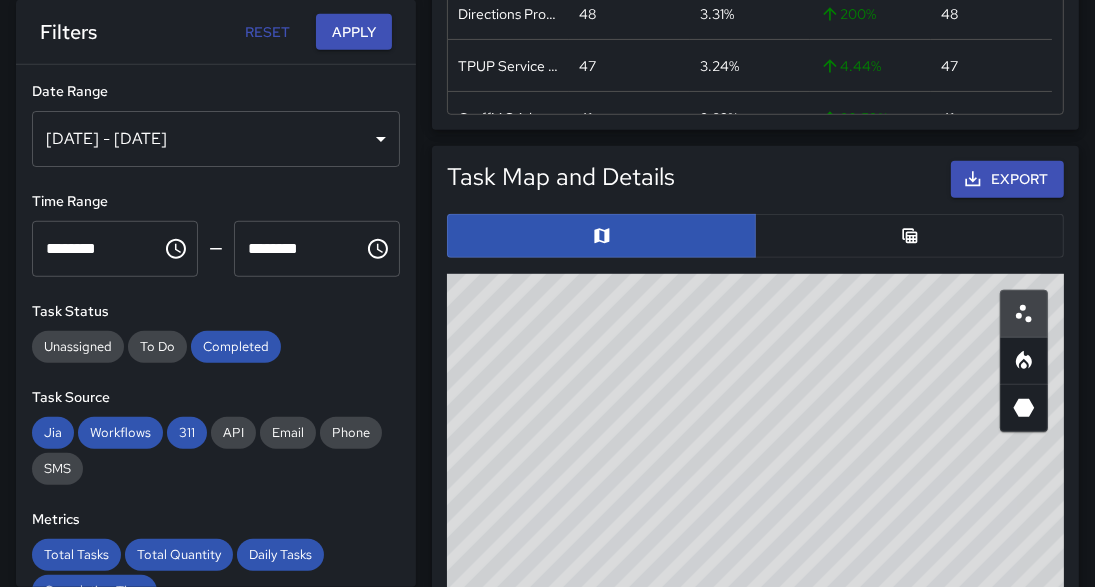 scroll, scrollTop: 12, scrollLeft: 13, axis: both 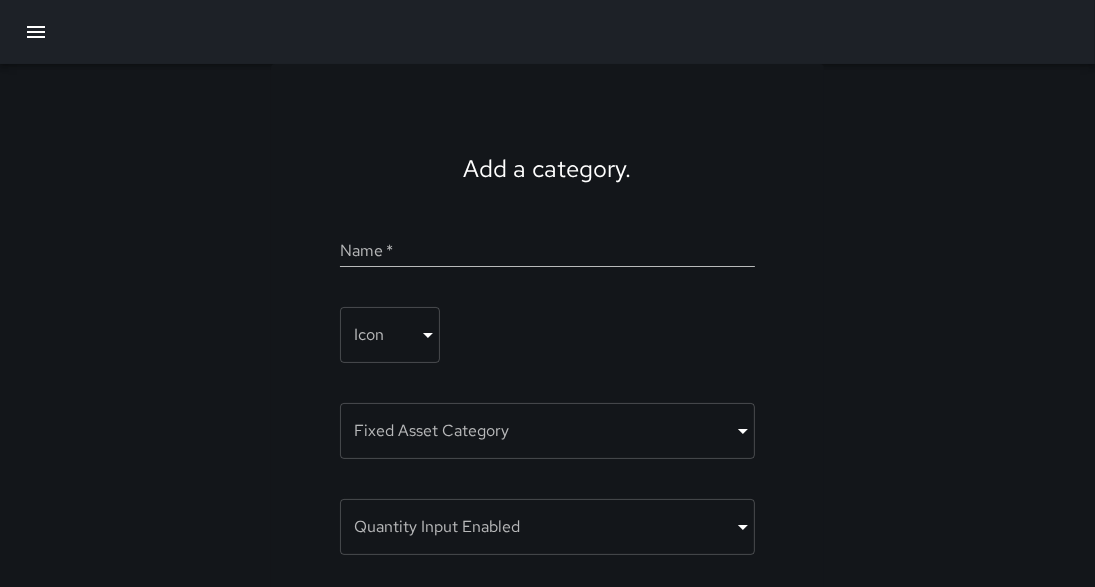 click 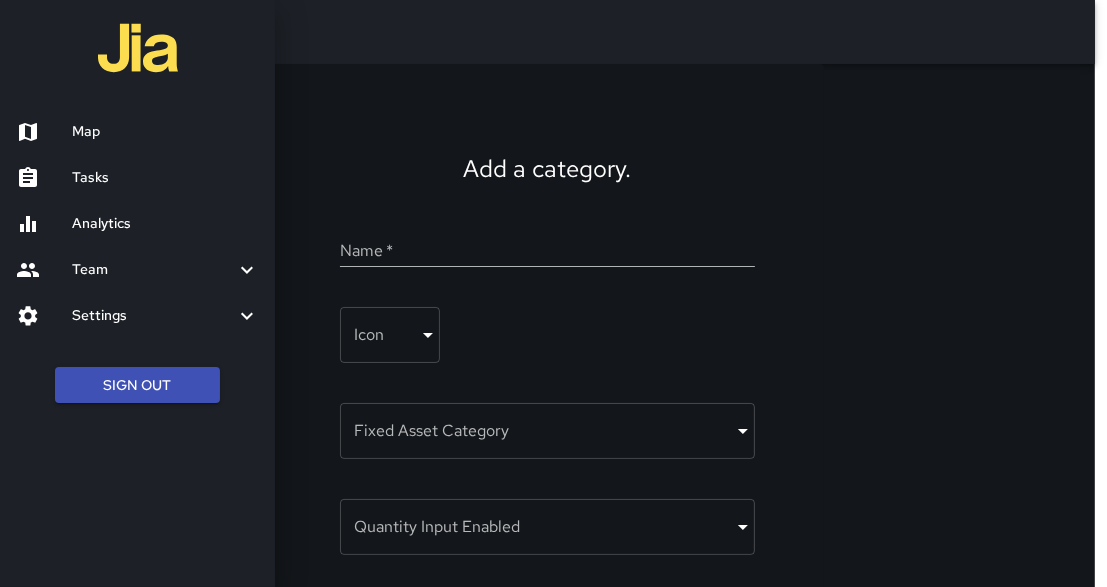 click on "Tasks" at bounding box center (165, 178) 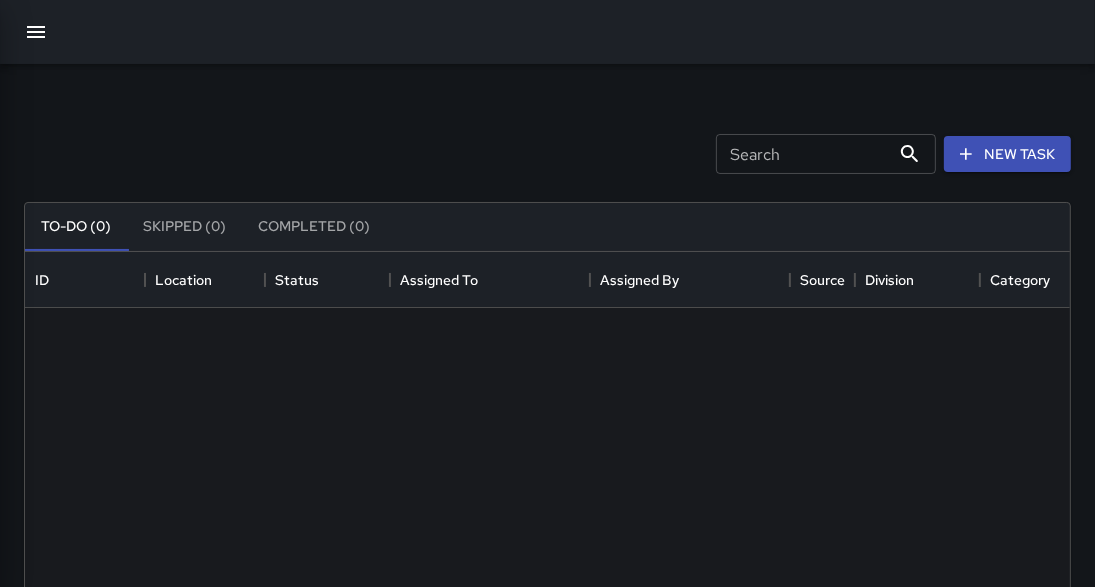 scroll, scrollTop: 12, scrollLeft: 13, axis: both 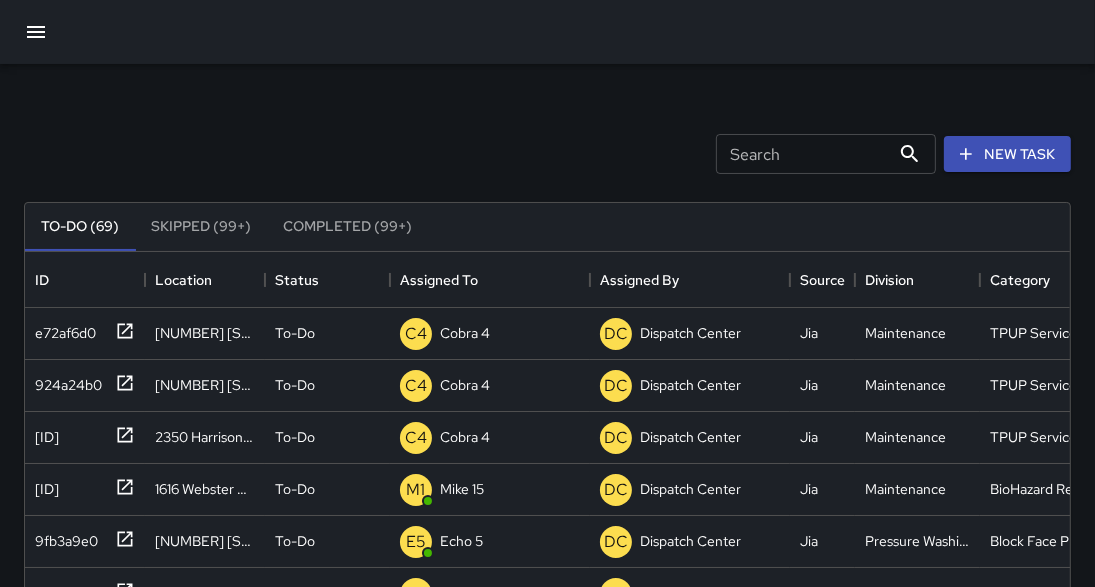 click 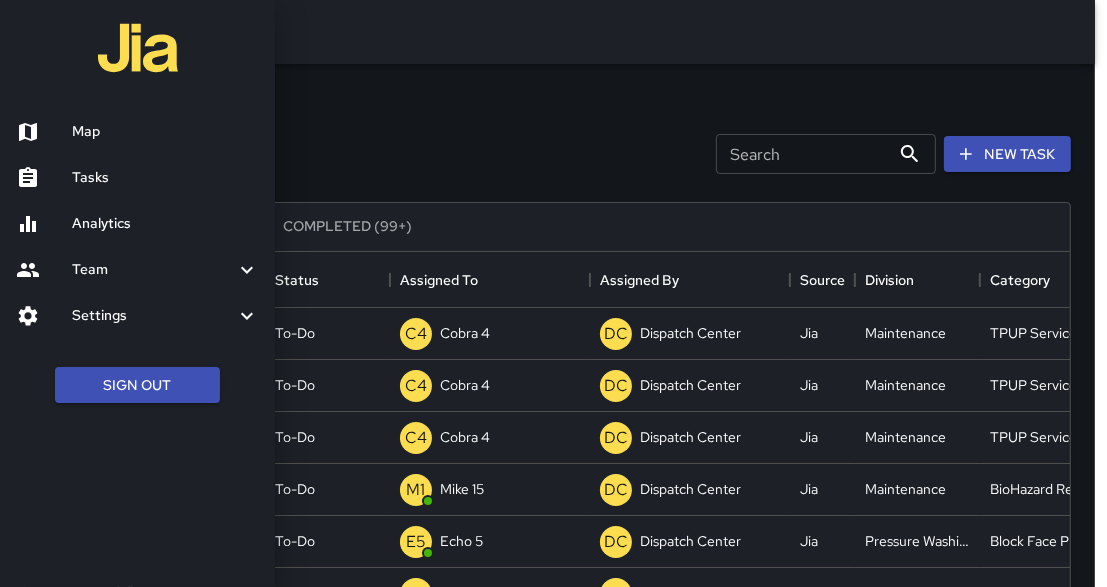 click on "Map" at bounding box center [165, 132] 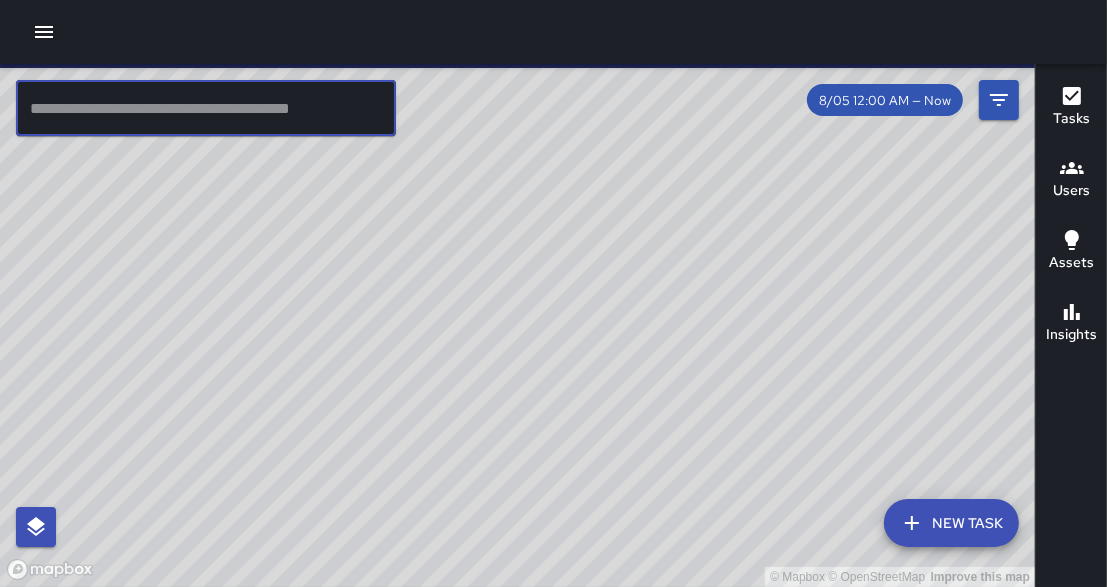click at bounding box center [206, 108] 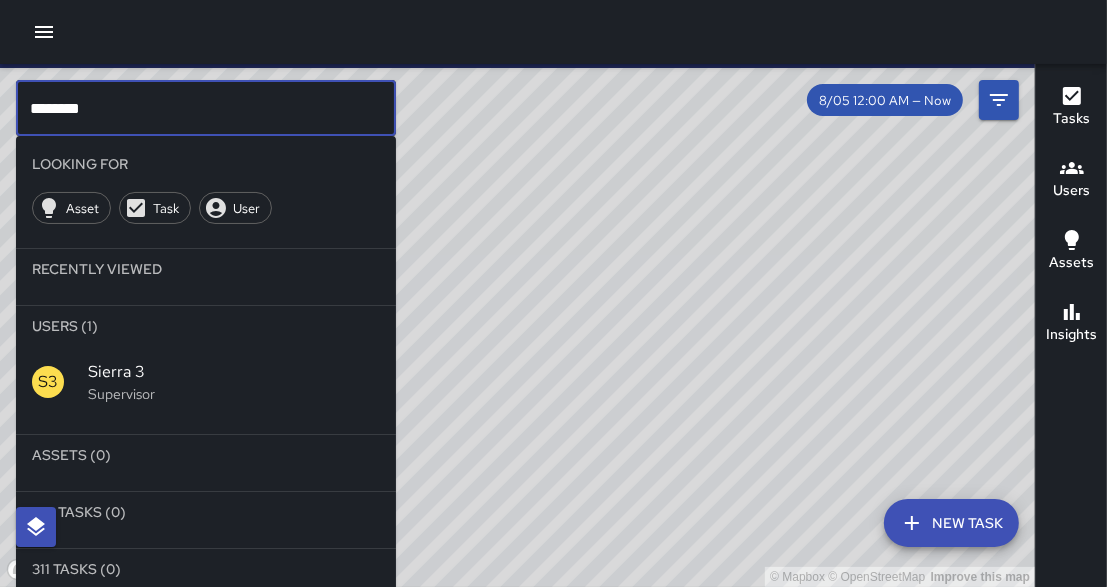 type on "********" 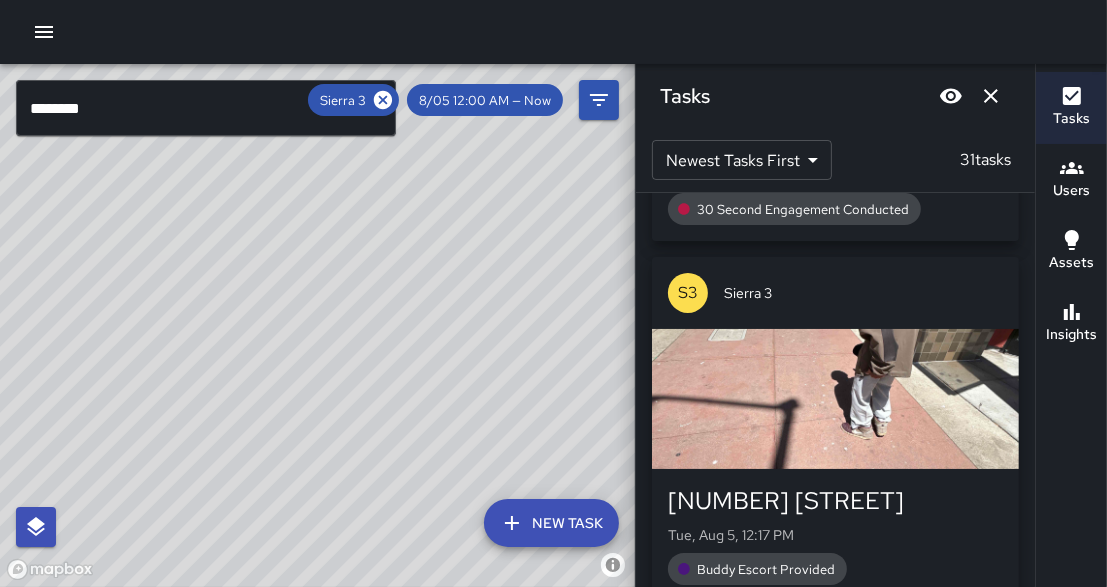 scroll, scrollTop: 1148, scrollLeft: 0, axis: vertical 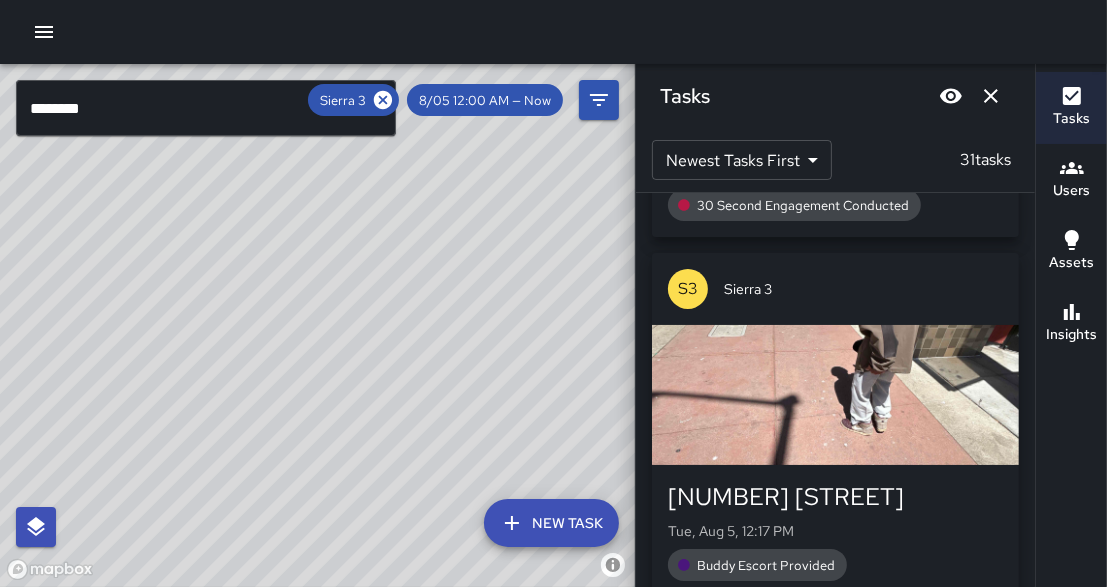 click at bounding box center [835, 395] 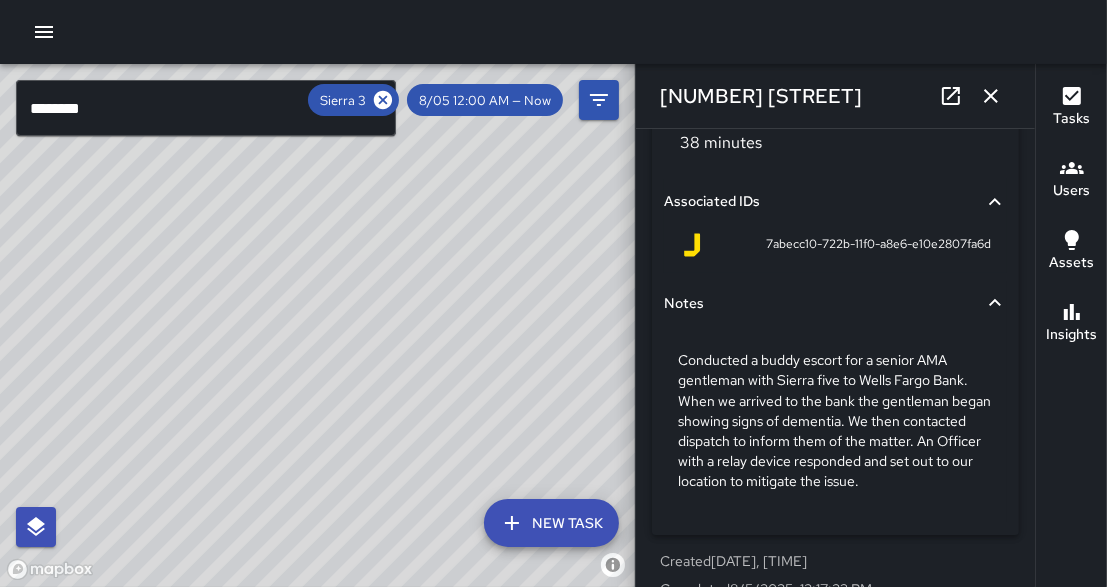 scroll, scrollTop: 1580, scrollLeft: 0, axis: vertical 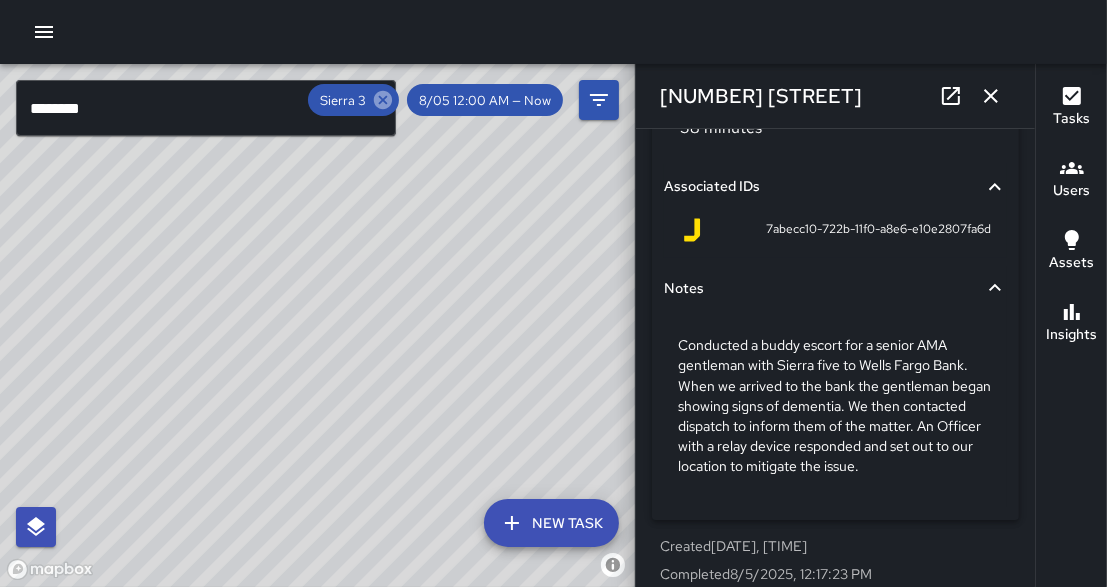 click 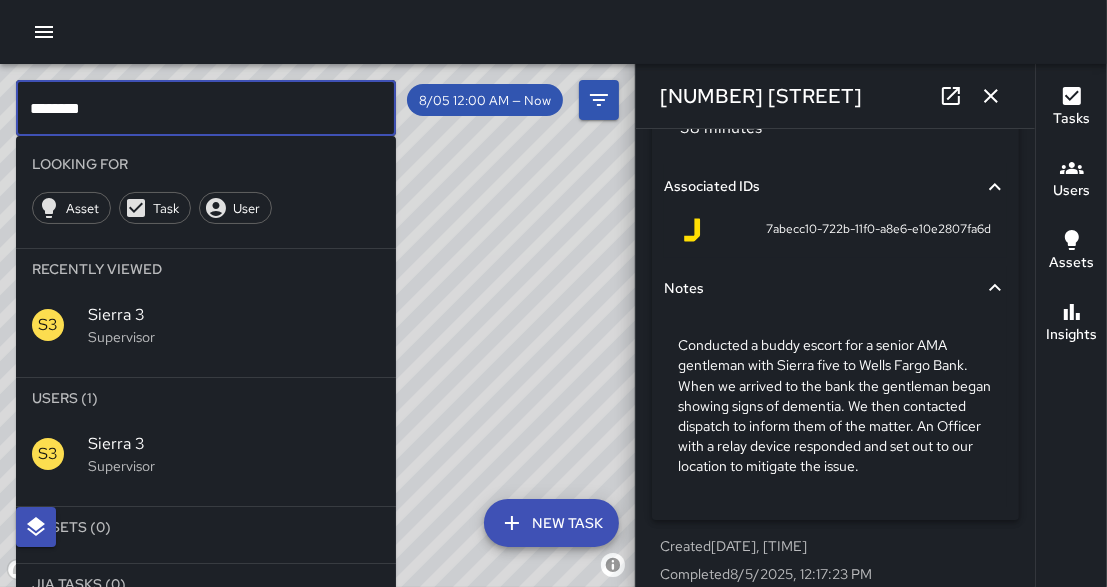 click on "********" at bounding box center (206, 108) 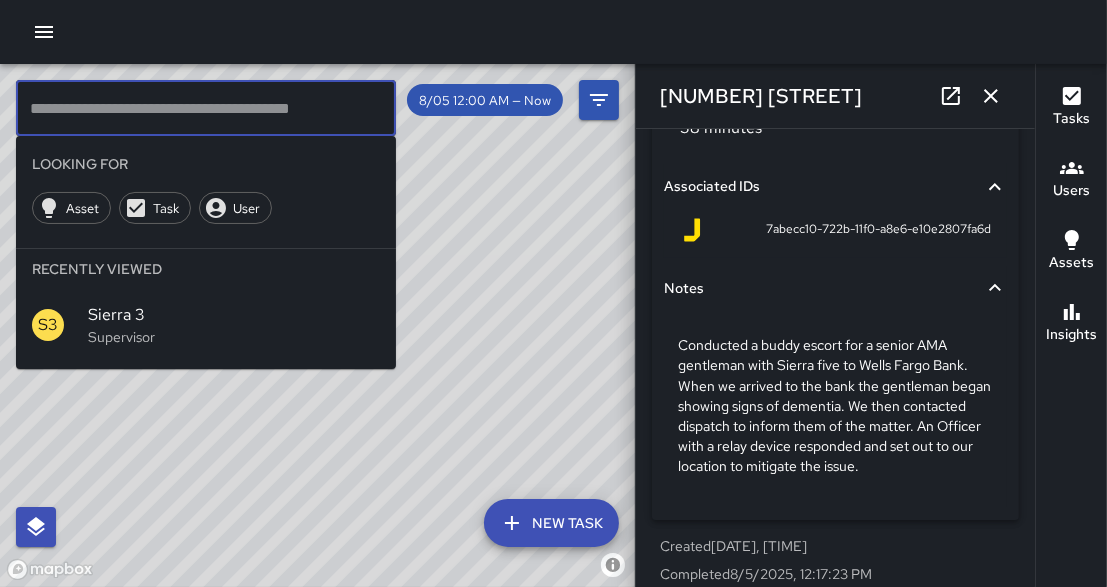 click at bounding box center [553, 32] 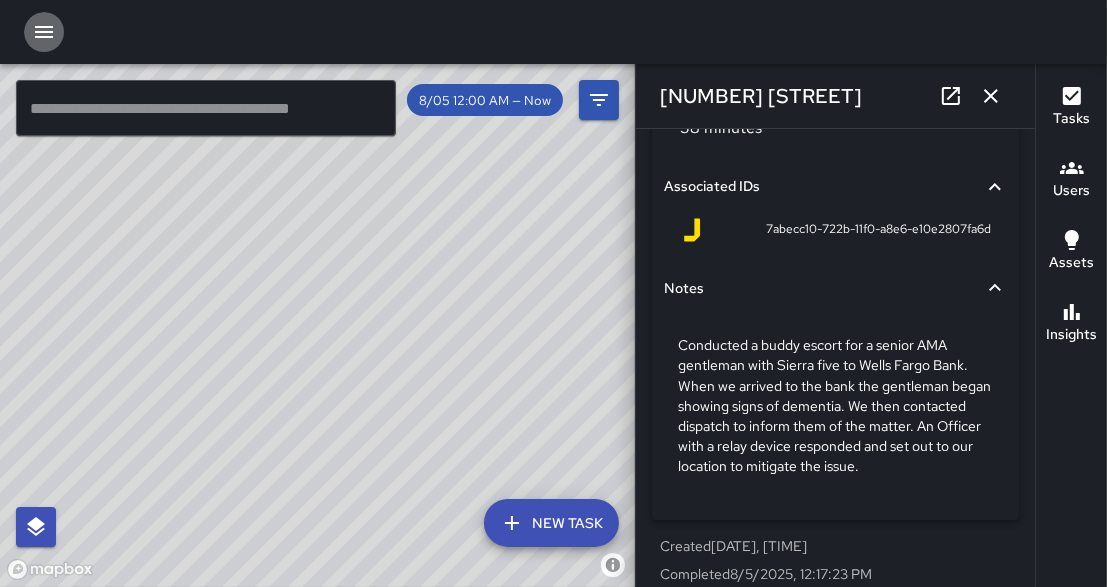 click 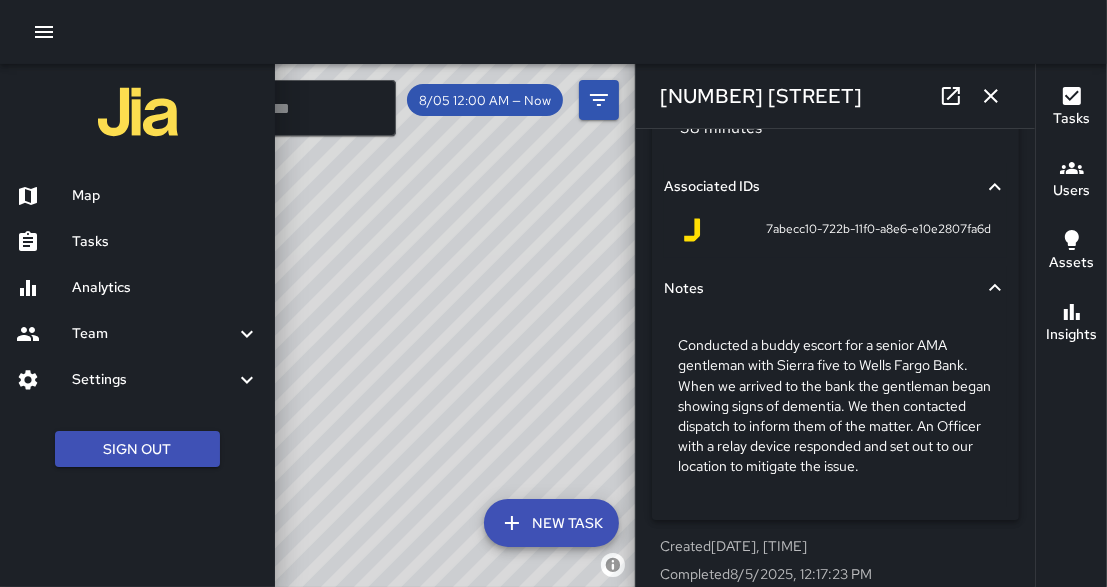 click 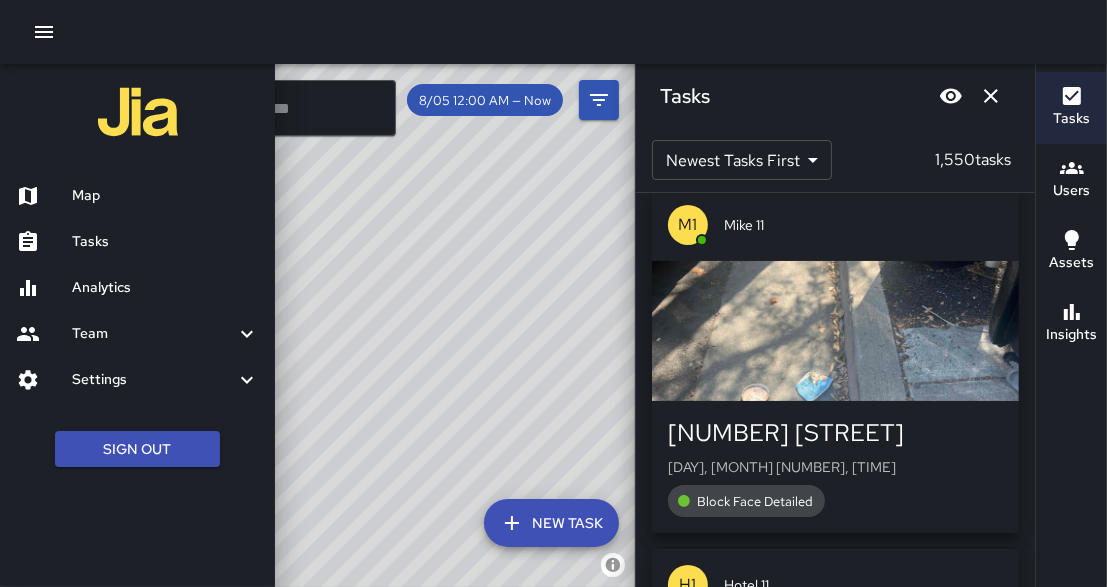 click at bounding box center [553, 293] 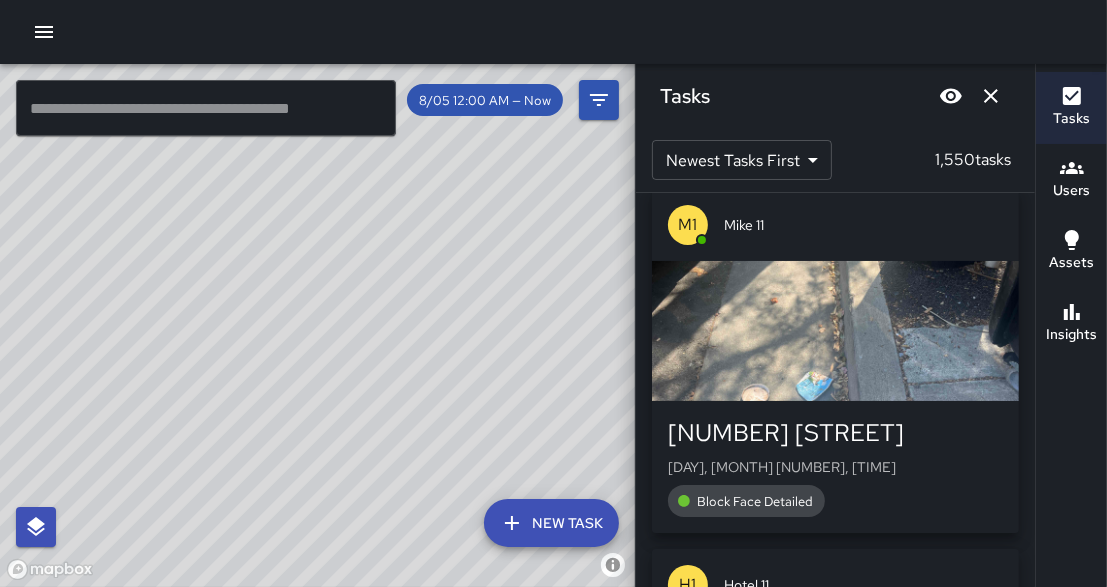 click at bounding box center (206, 108) 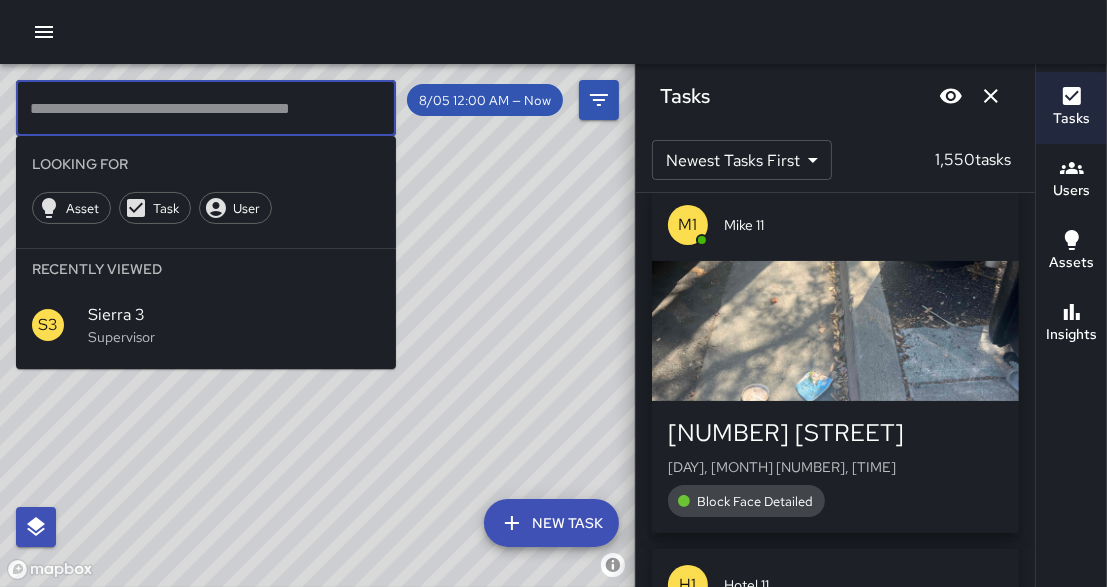 click at bounding box center (206, 108) 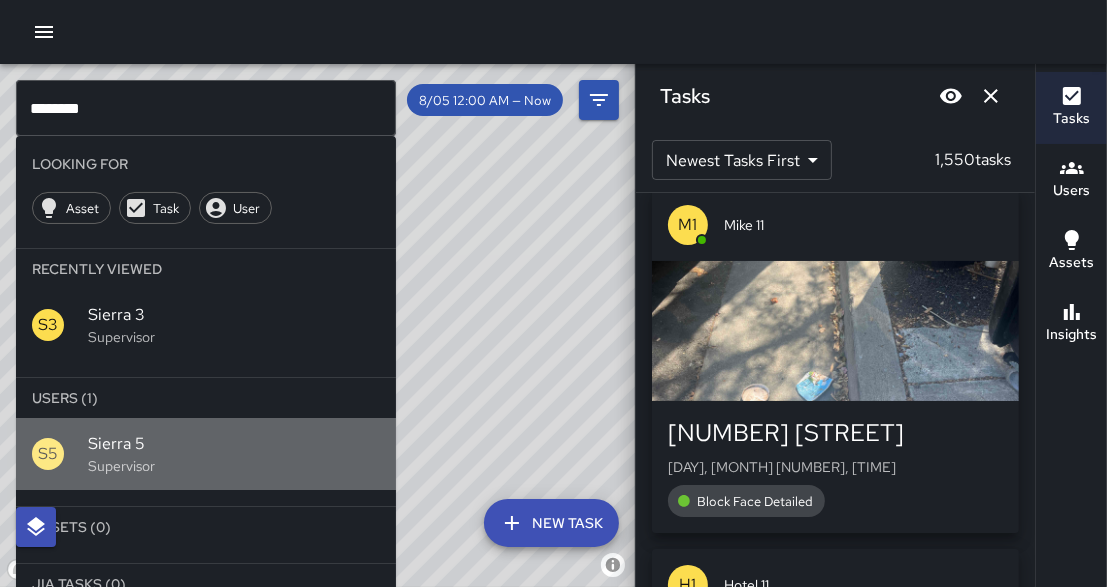 click on "Supervisor" at bounding box center [234, 466] 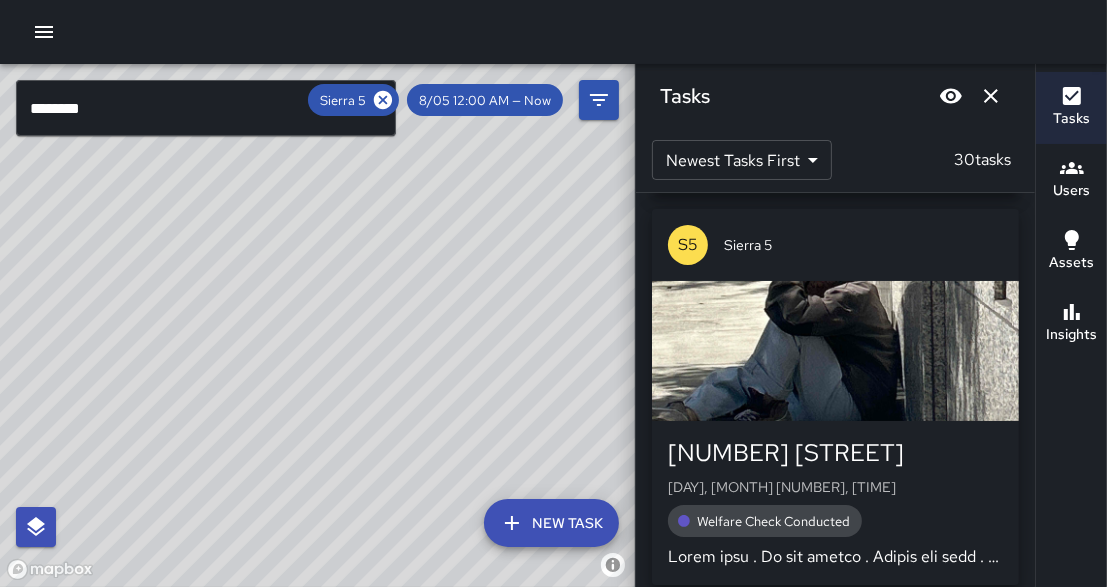 scroll, scrollTop: 3158, scrollLeft: 0, axis: vertical 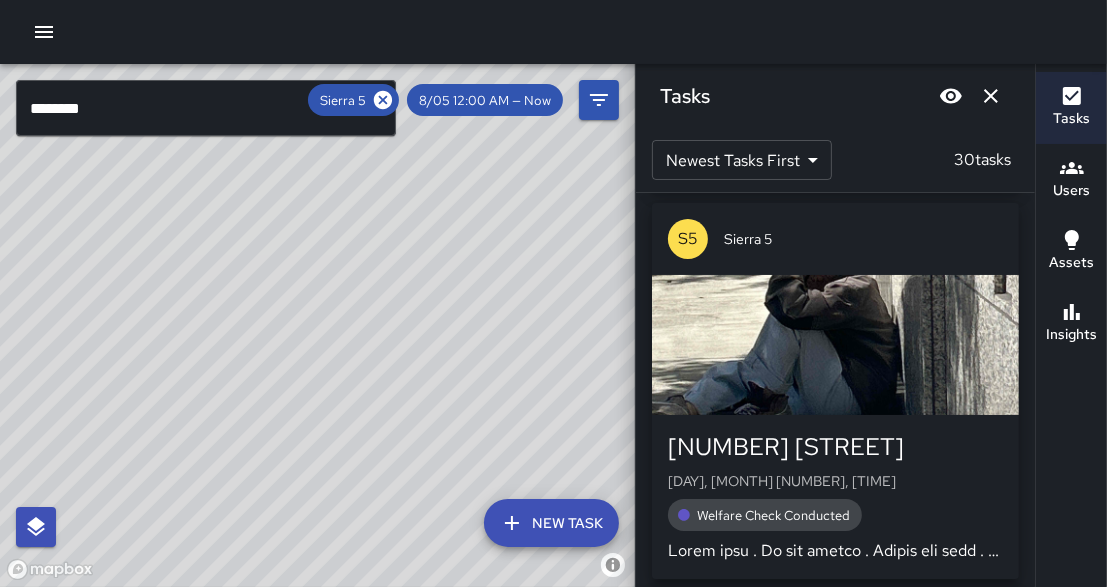 click at bounding box center (835, 345) 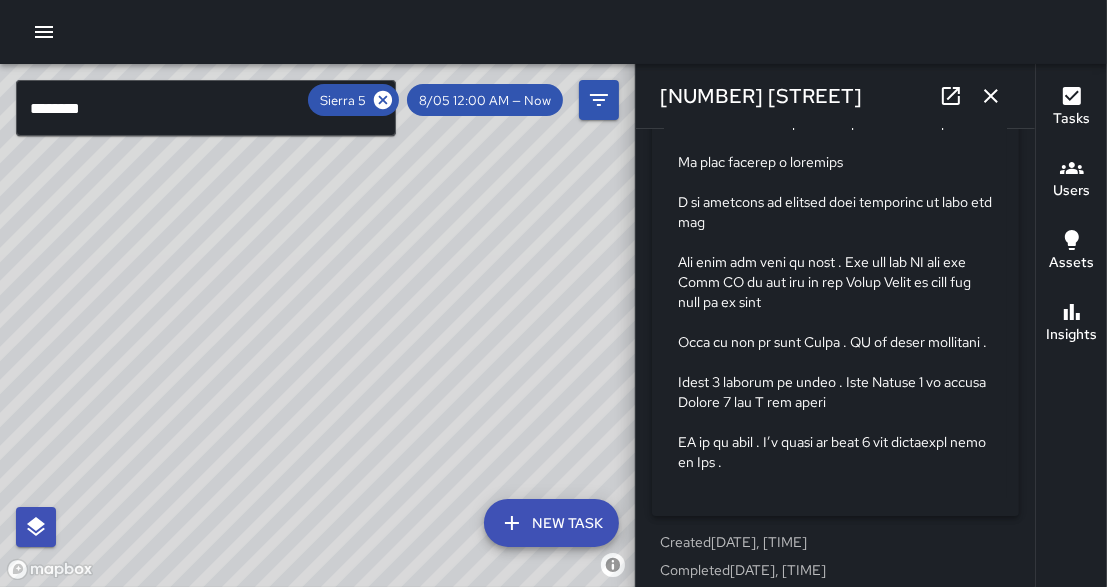 scroll, scrollTop: 2371, scrollLeft: 0, axis: vertical 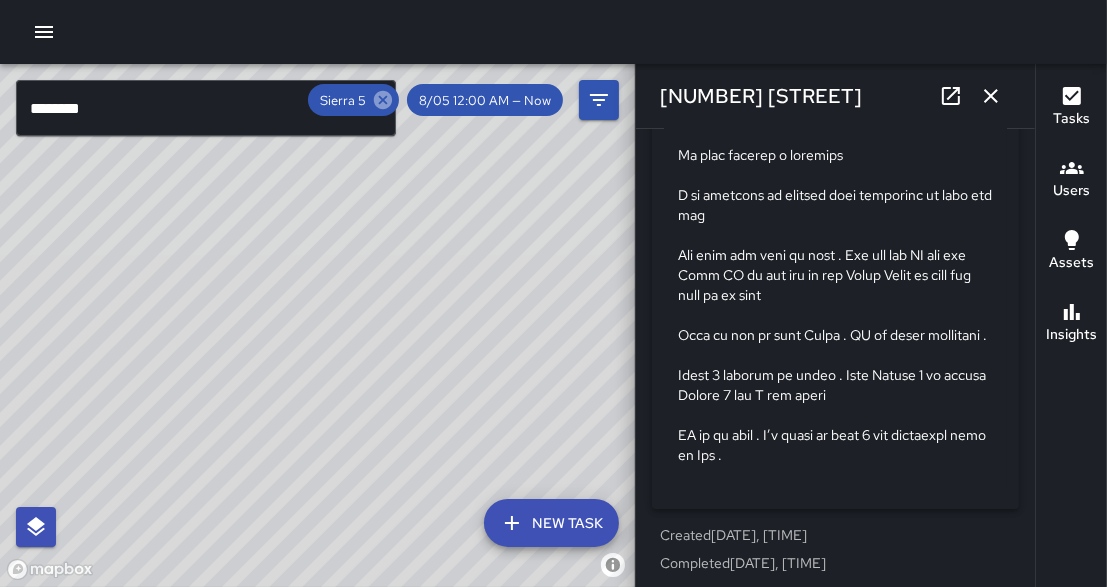 click 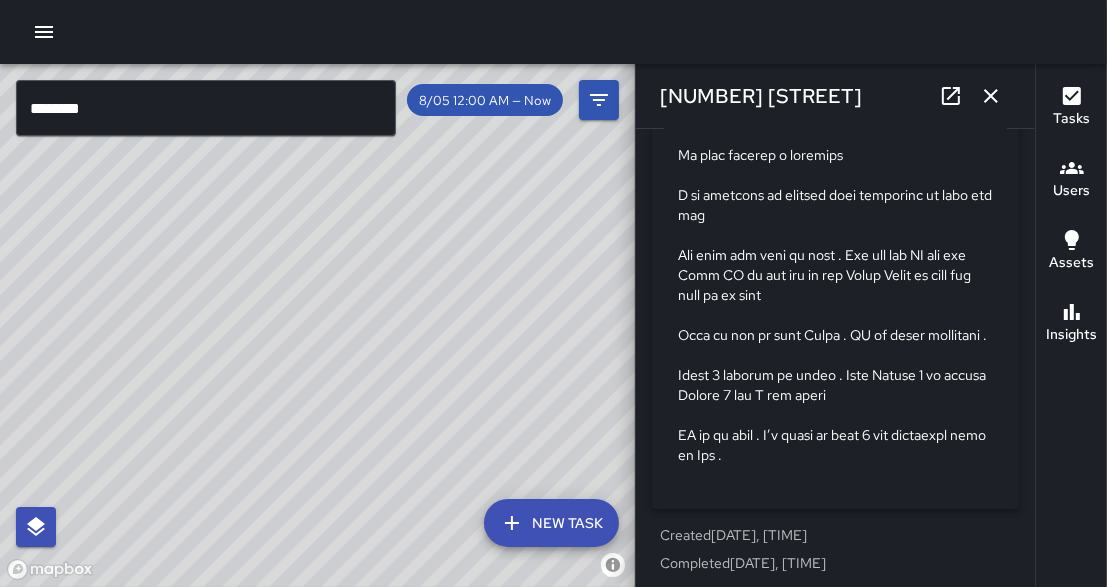 click on "********" at bounding box center (206, 108) 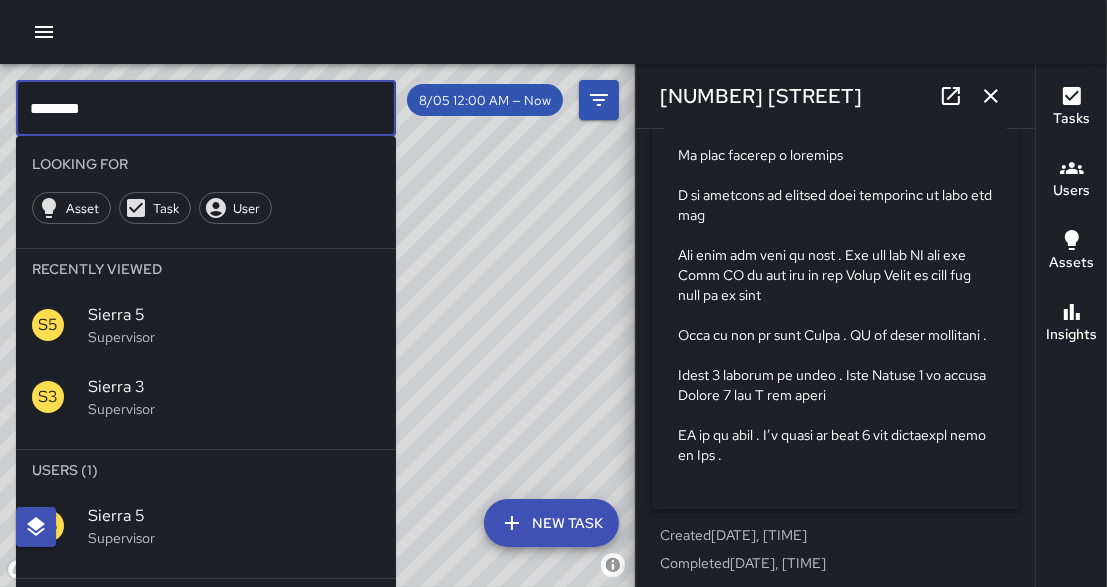 click on "********" at bounding box center (206, 108) 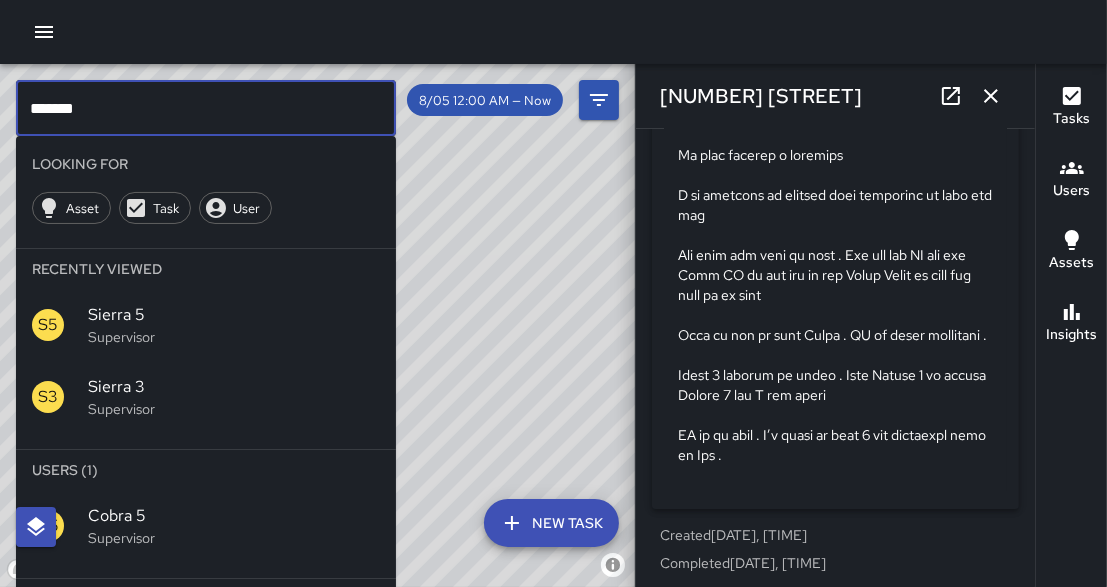 click on "Cobra 5" at bounding box center (234, 516) 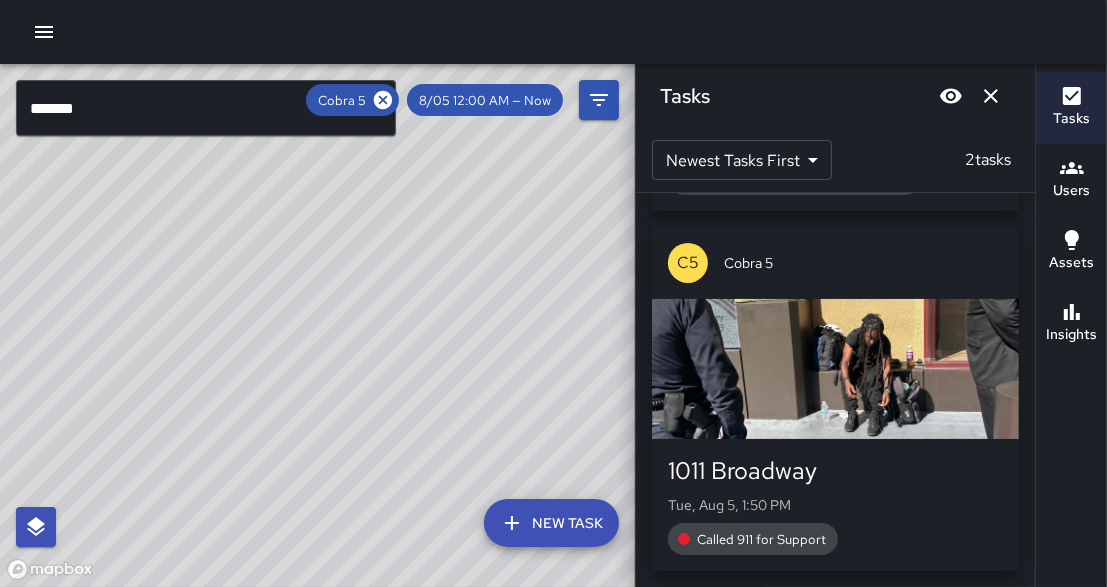 scroll, scrollTop: 185, scrollLeft: 0, axis: vertical 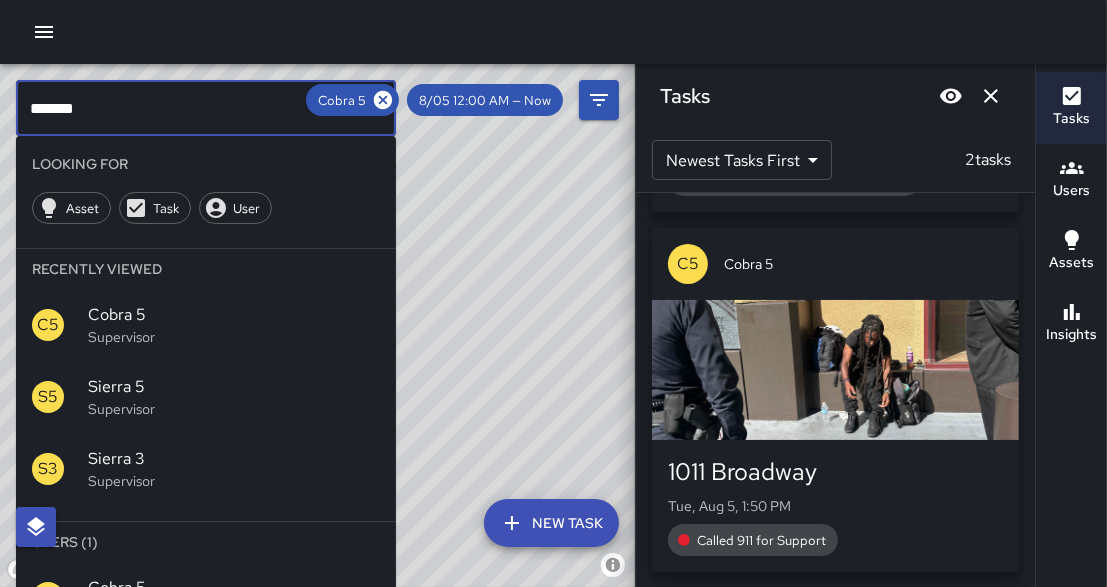 click on "*******" at bounding box center [206, 108] 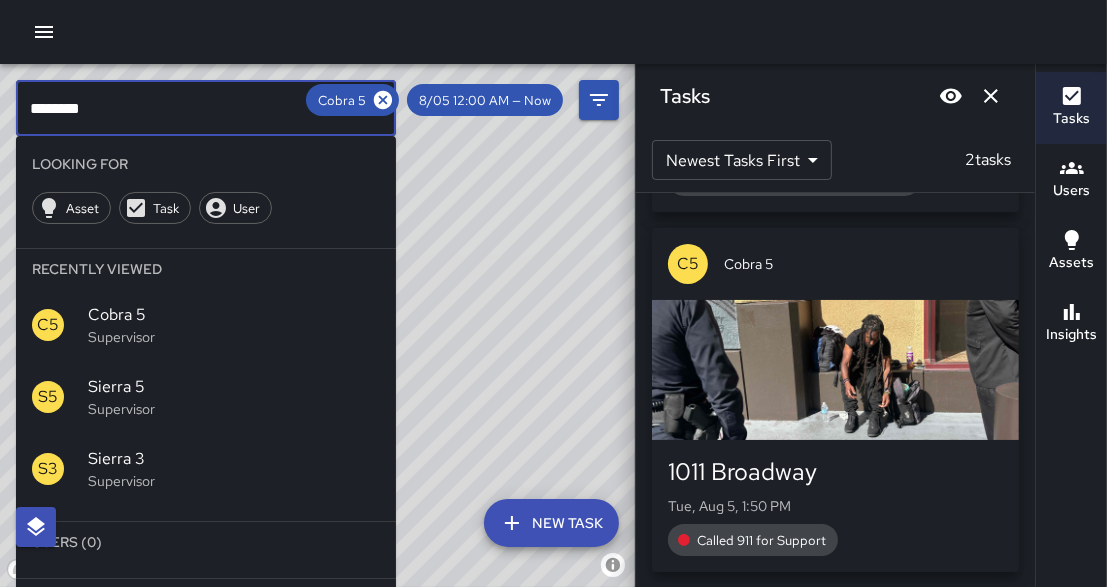 scroll, scrollTop: 4, scrollLeft: 0, axis: vertical 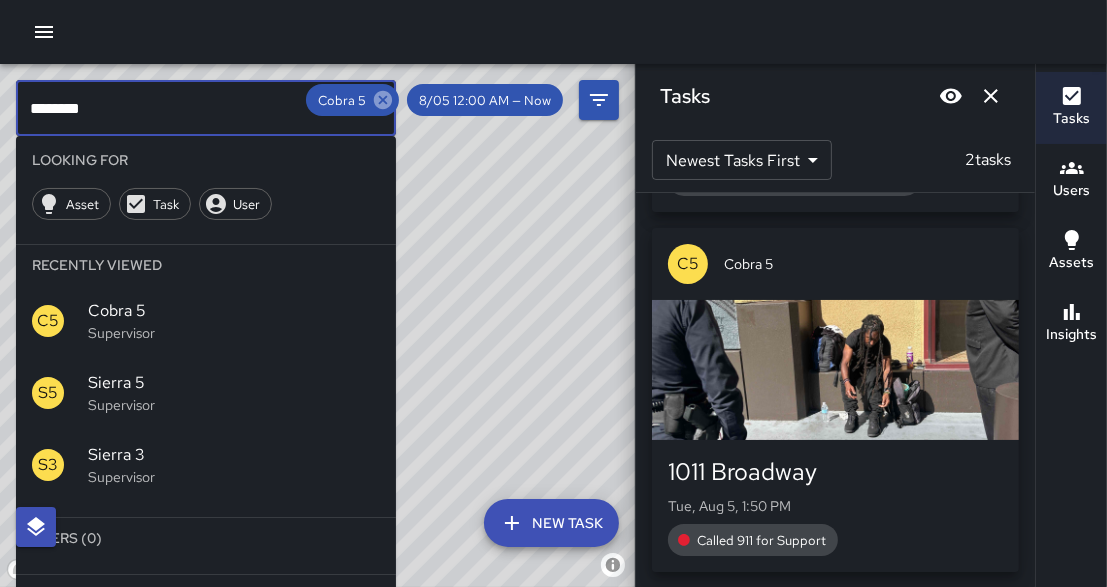 type on "********" 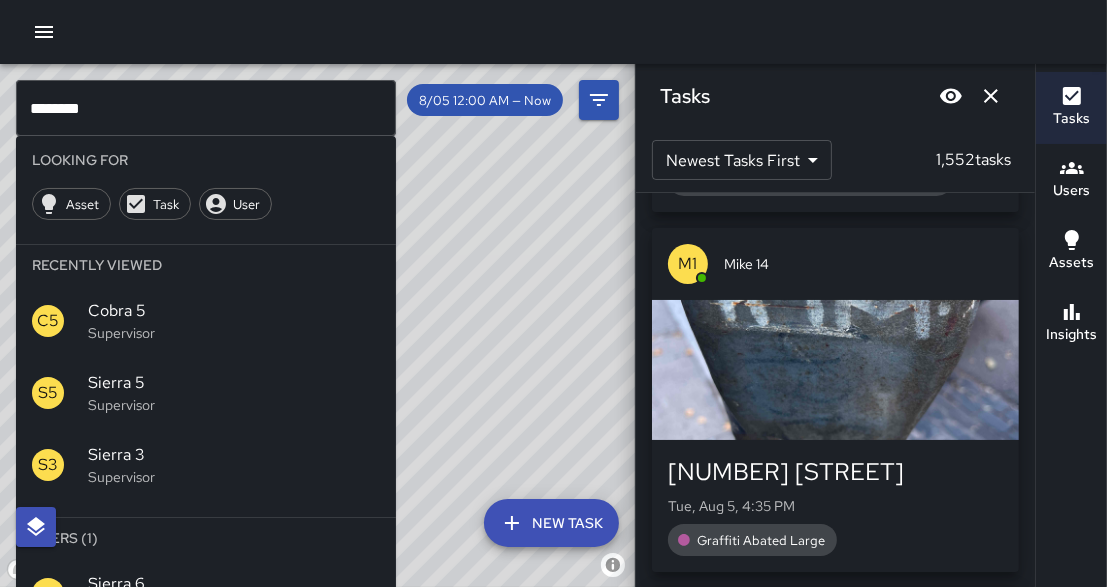click on "Sierra 6" at bounding box center (234, 584) 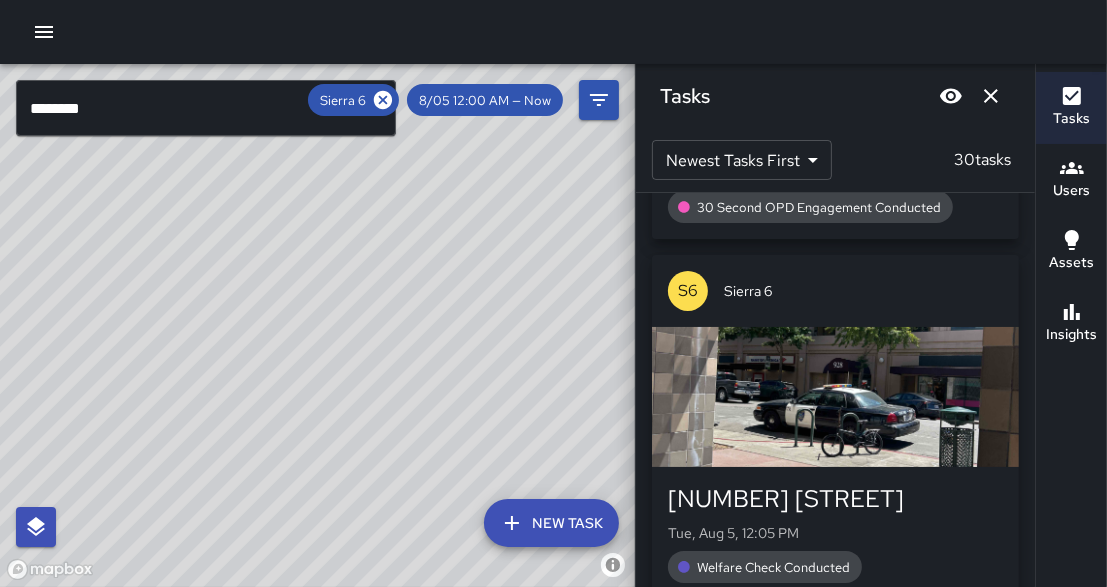 scroll, scrollTop: 3068, scrollLeft: 0, axis: vertical 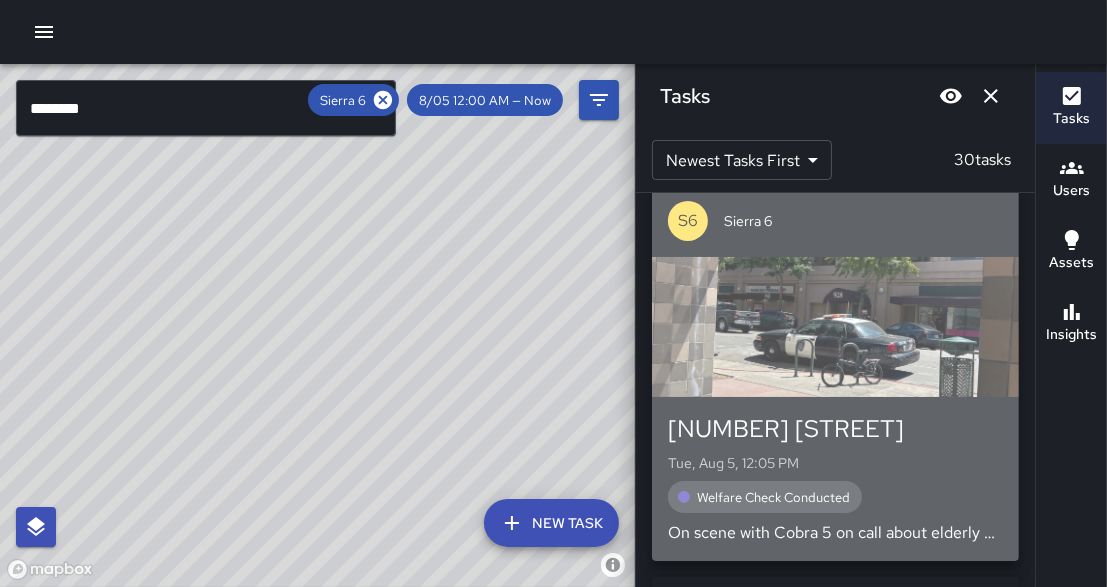 click at bounding box center (835, 327) 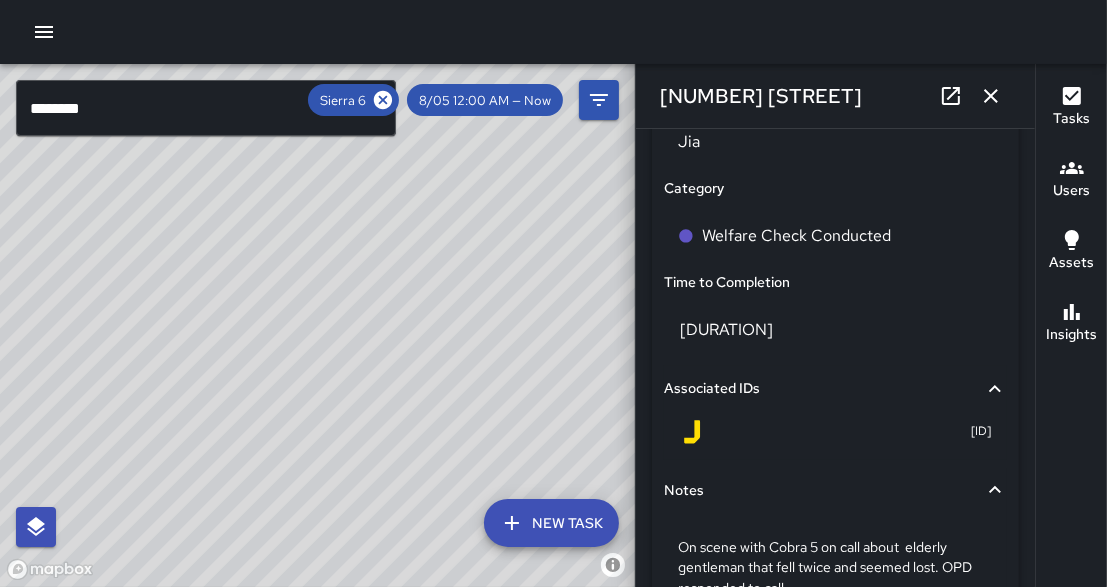 scroll, scrollTop: 1520, scrollLeft: 0, axis: vertical 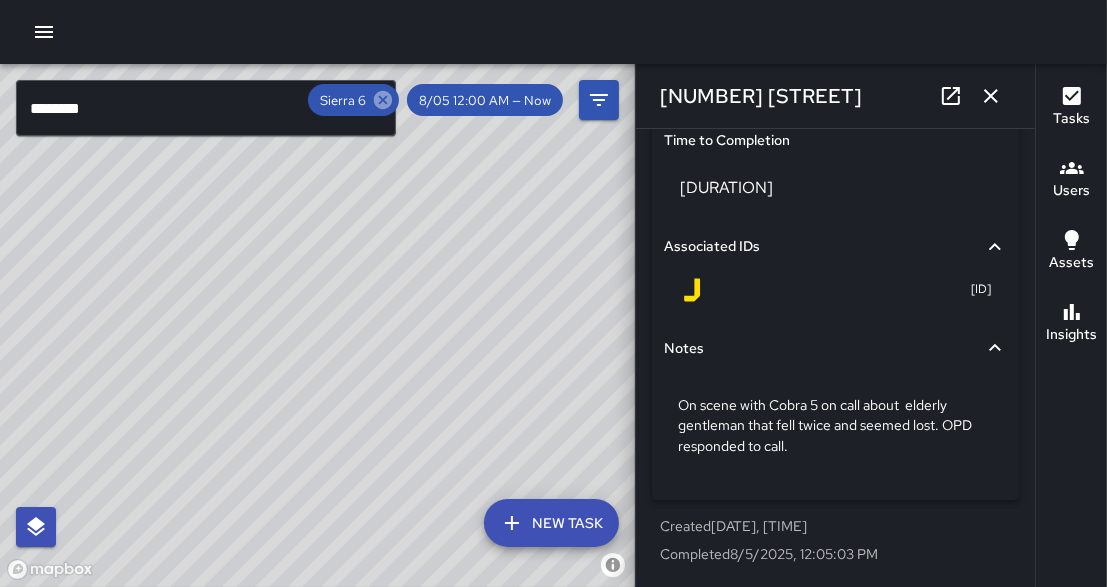 click 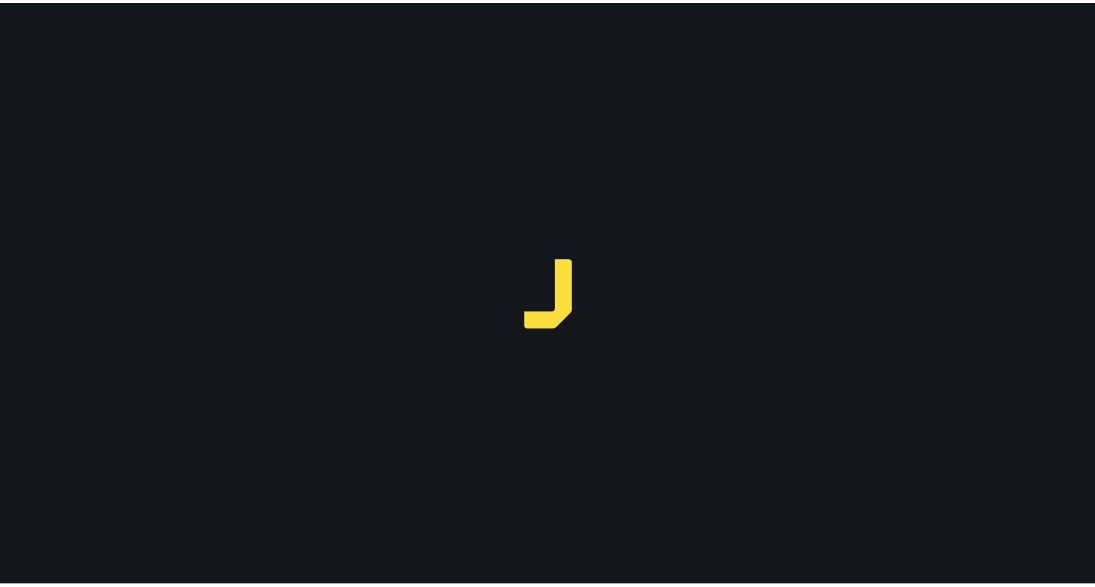 scroll, scrollTop: 0, scrollLeft: 0, axis: both 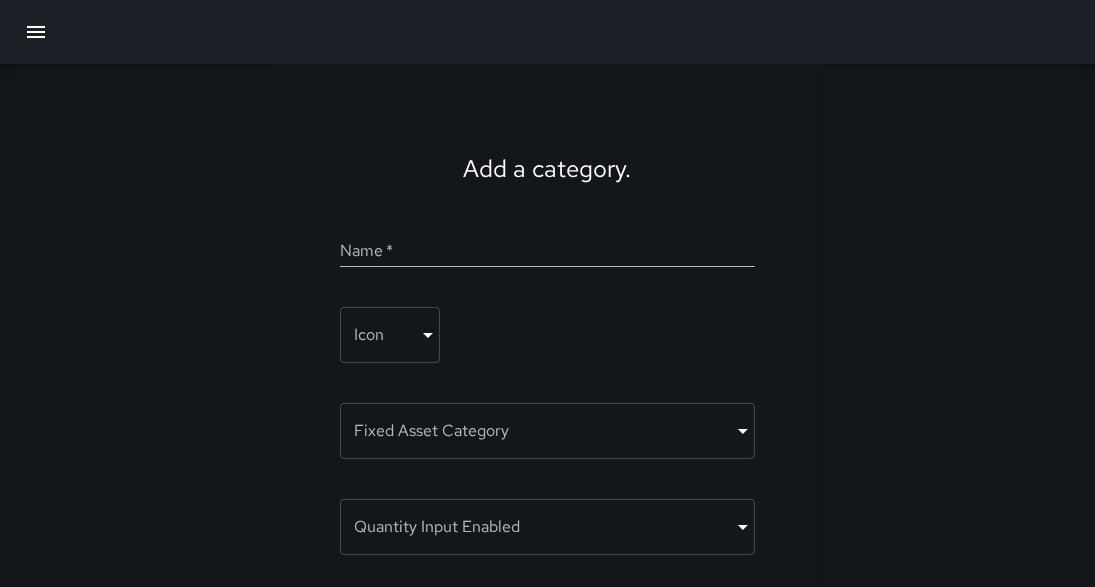 click 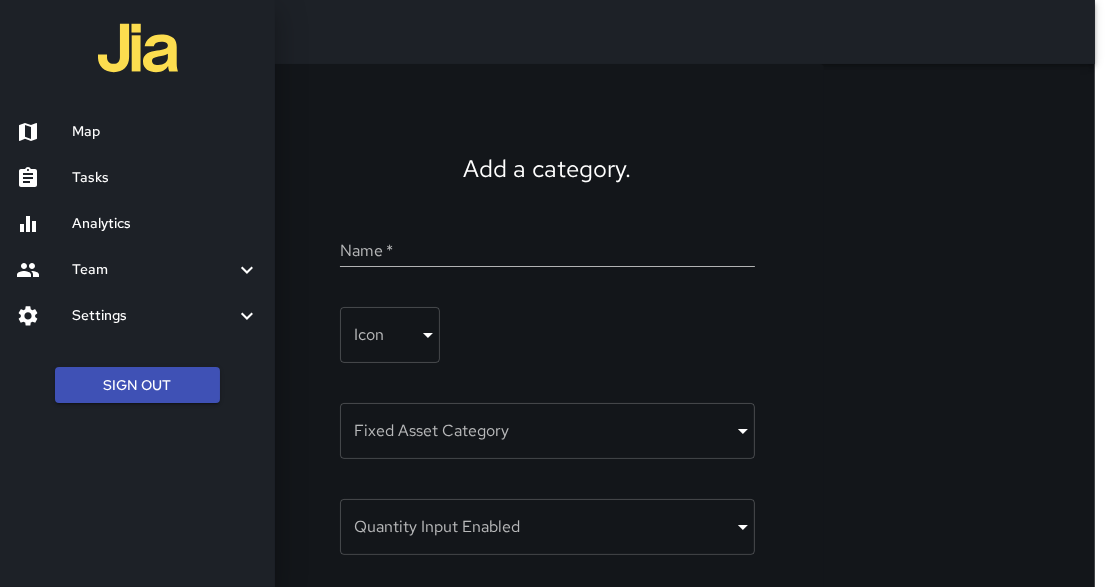 type 